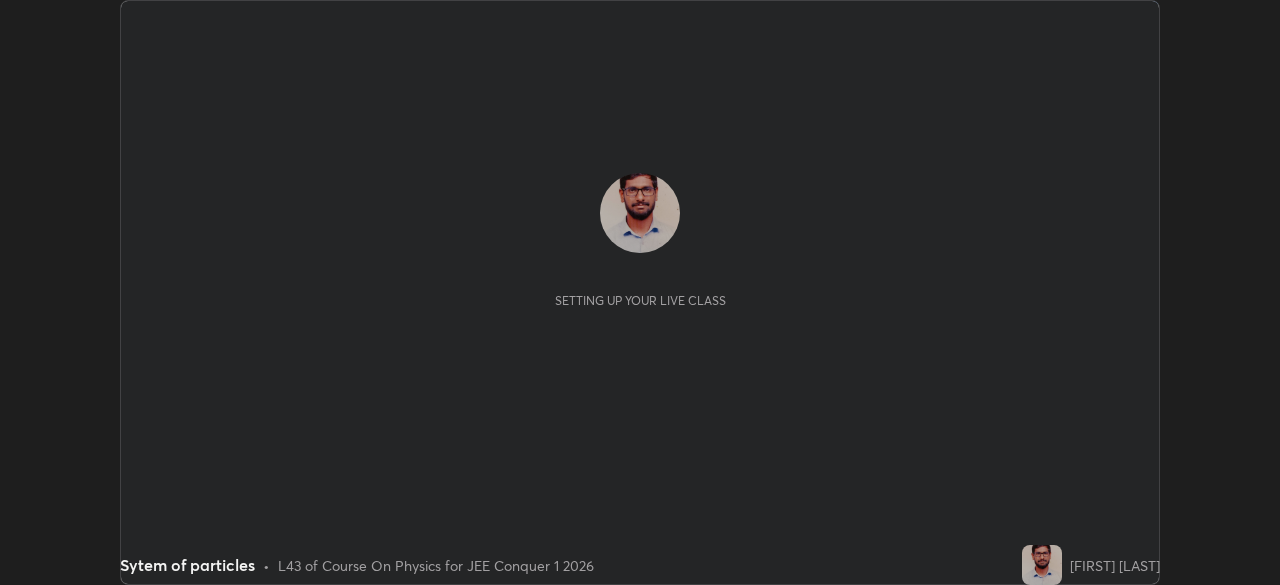 scroll, scrollTop: 0, scrollLeft: 0, axis: both 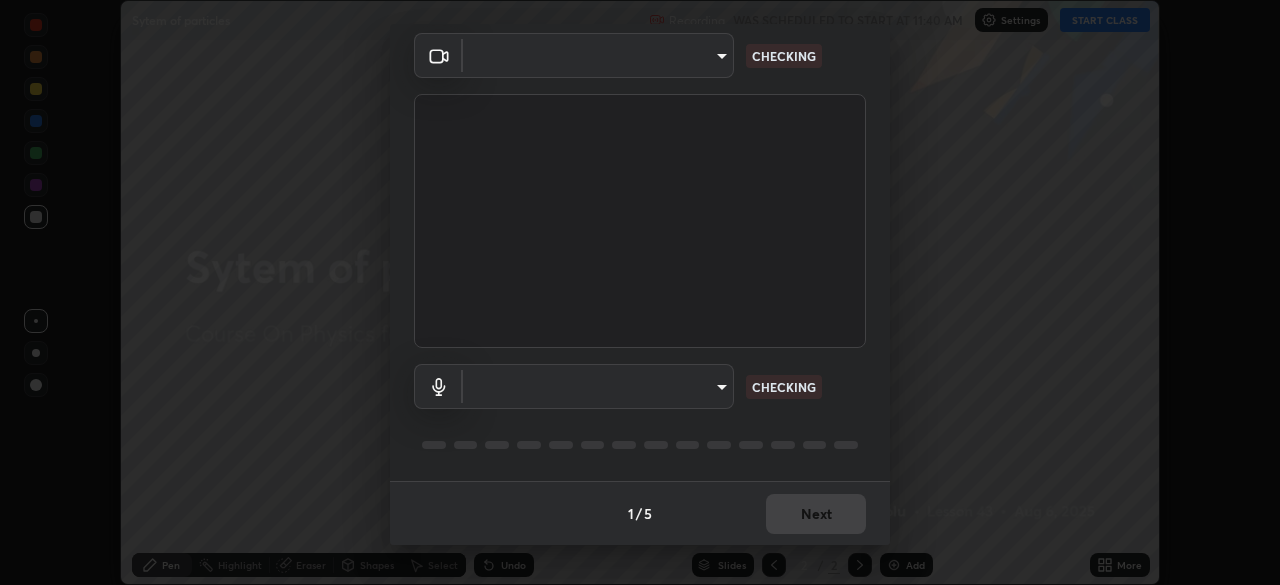 type on "4fcdf9cd0bbd57927afe2b1ce948a5a5e06cb15637d319c1cb88976845221bd0" 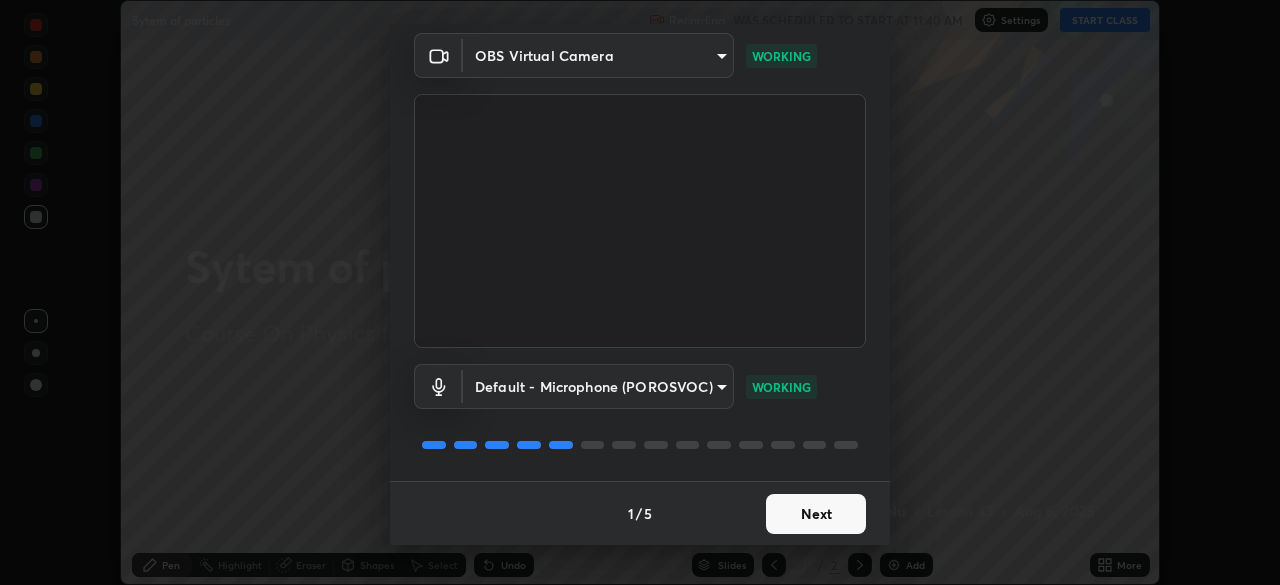 click on "Next" at bounding box center [816, 514] 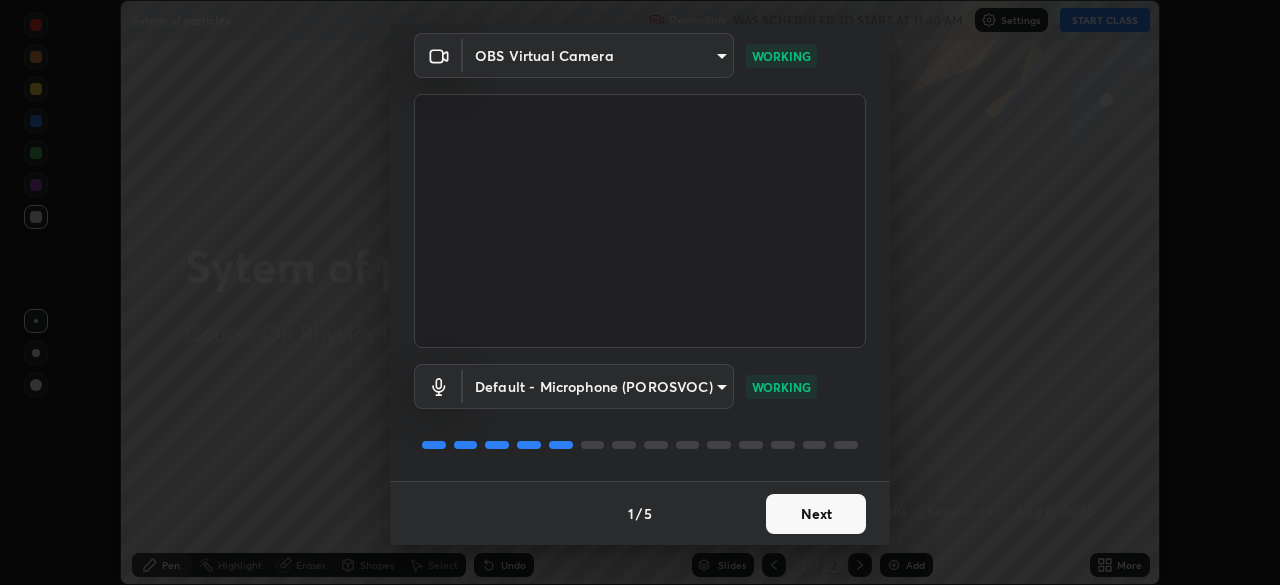 scroll, scrollTop: 0, scrollLeft: 0, axis: both 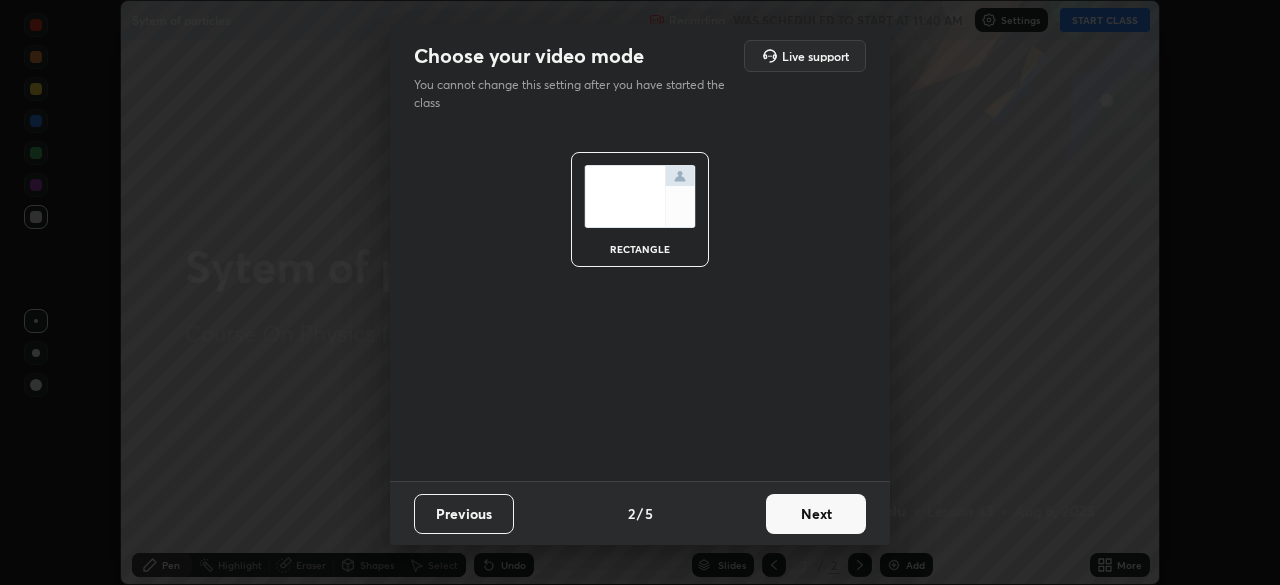 click on "Next" at bounding box center [816, 514] 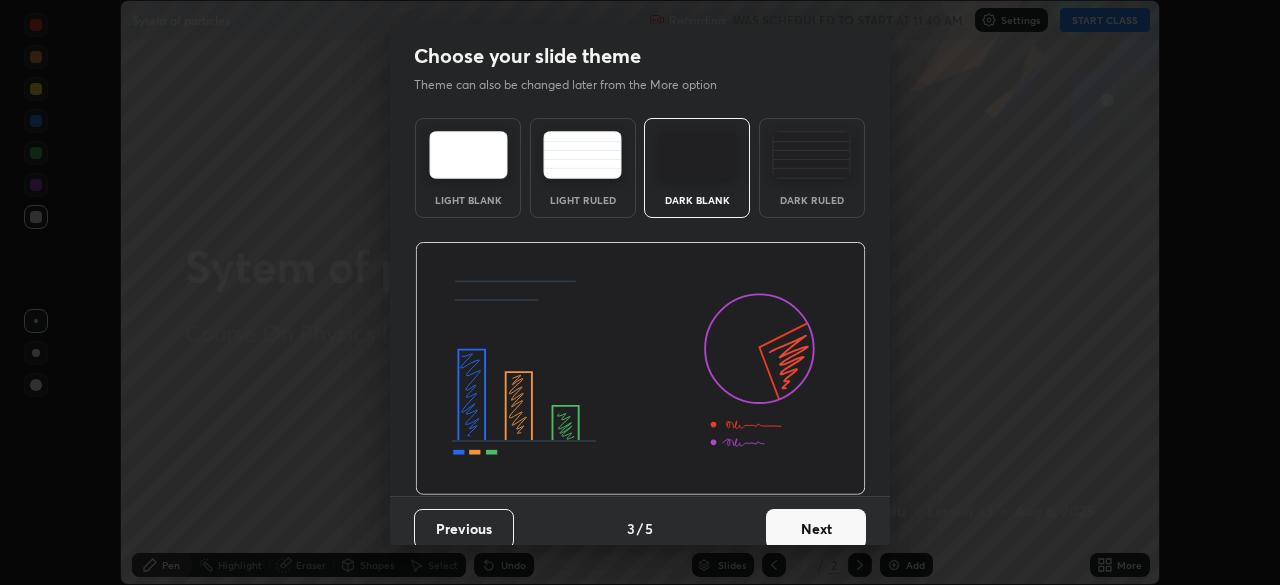 click on "Next" at bounding box center (816, 529) 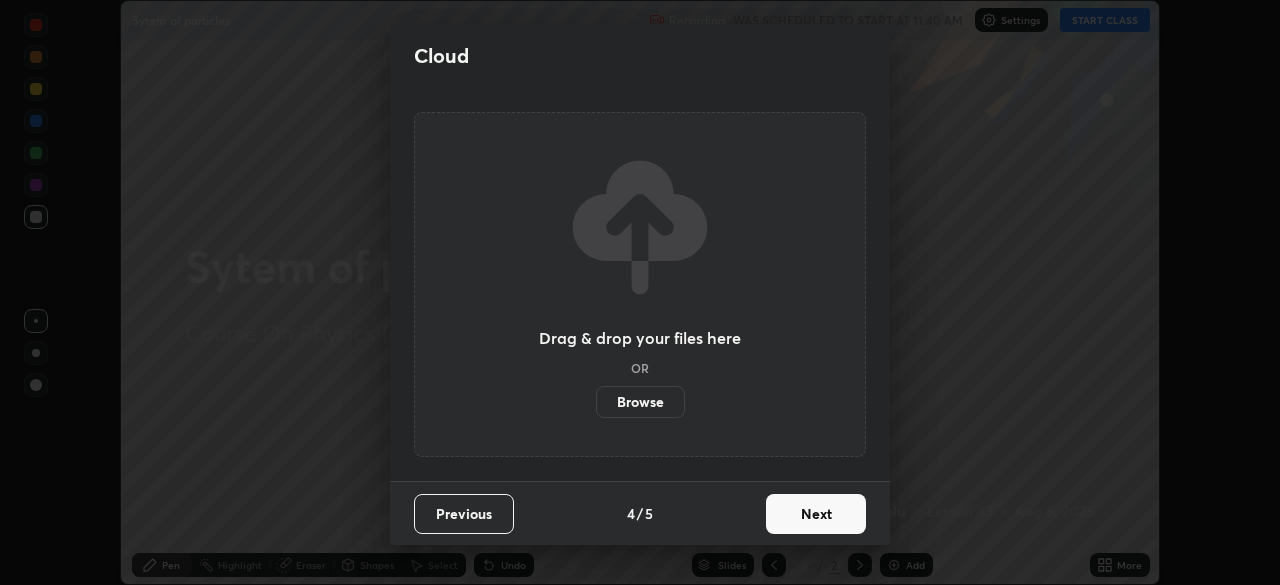 click on "Next" at bounding box center (816, 514) 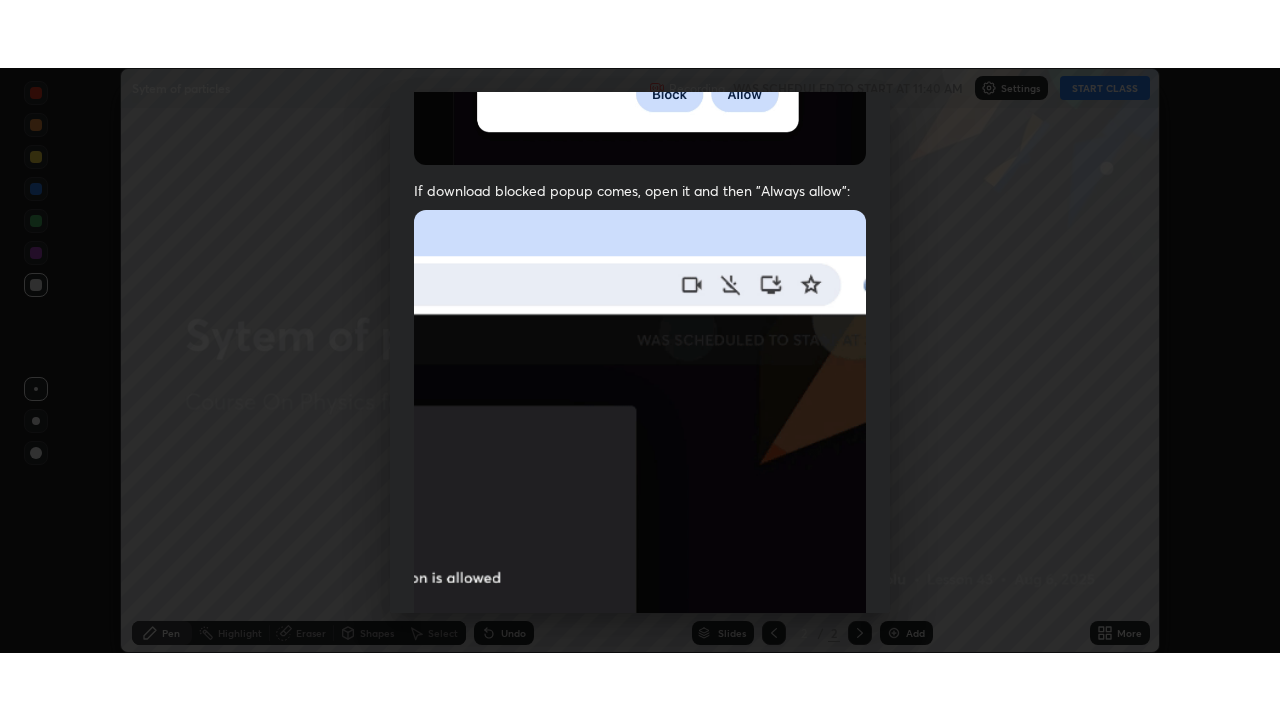 scroll, scrollTop: 479, scrollLeft: 0, axis: vertical 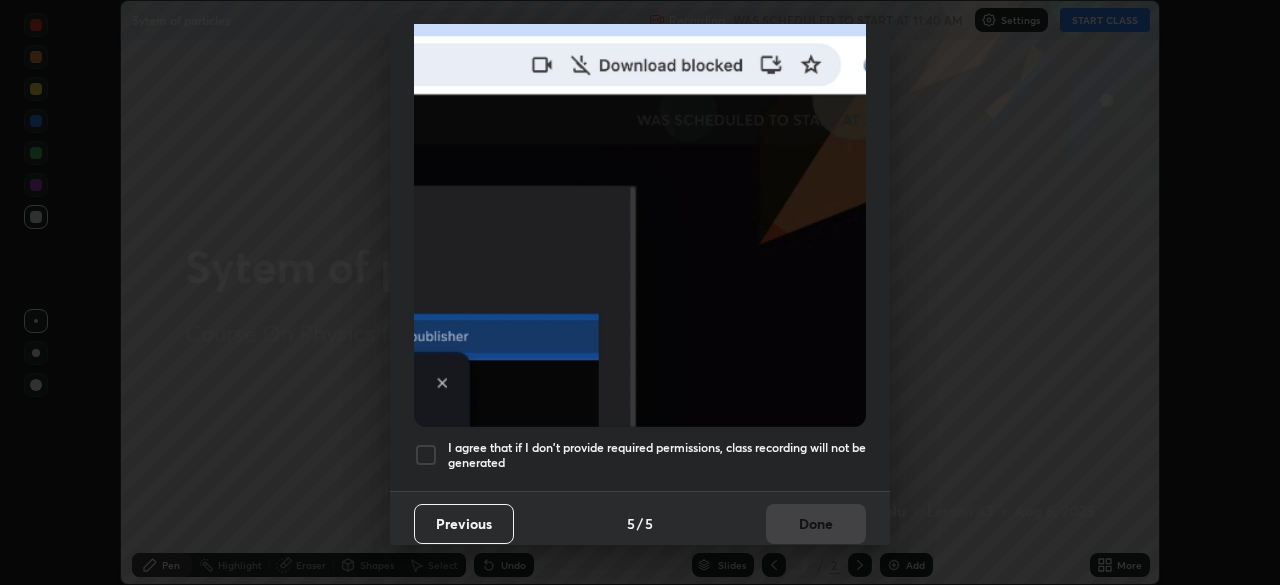 click at bounding box center [426, 455] 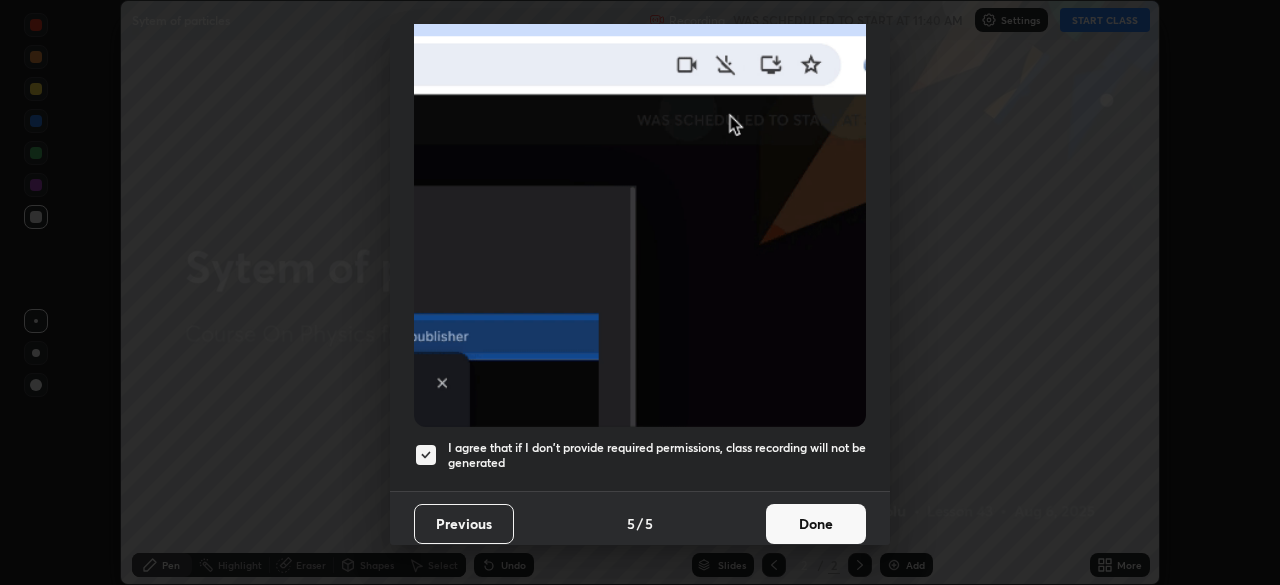 click on "Done" at bounding box center [816, 524] 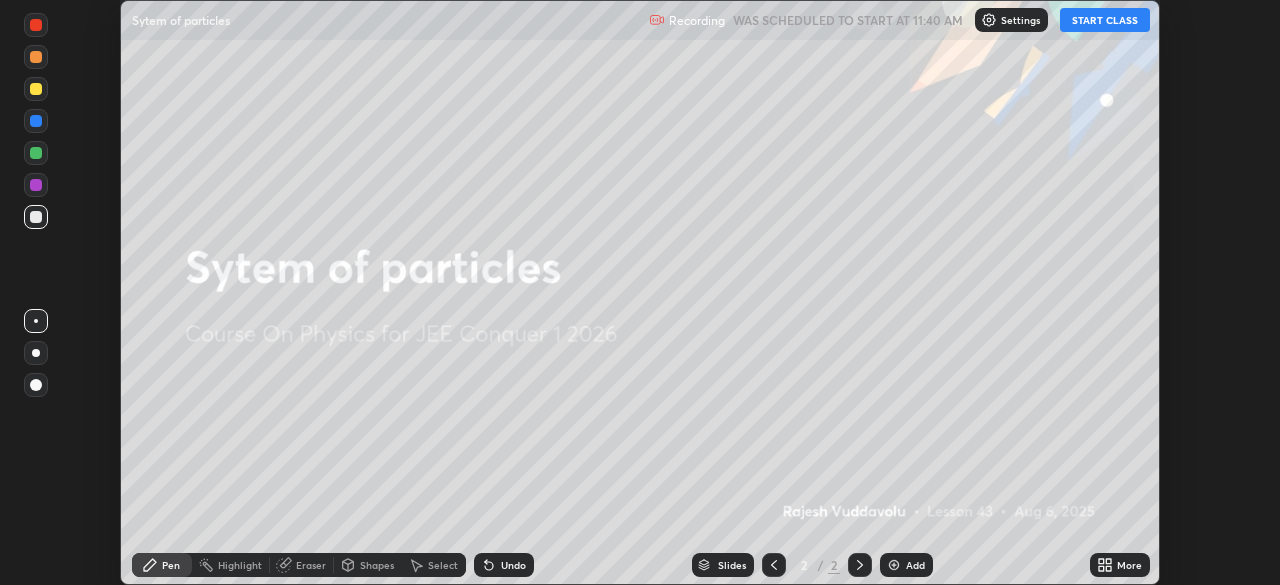 click on "START CLASS" at bounding box center (1105, 20) 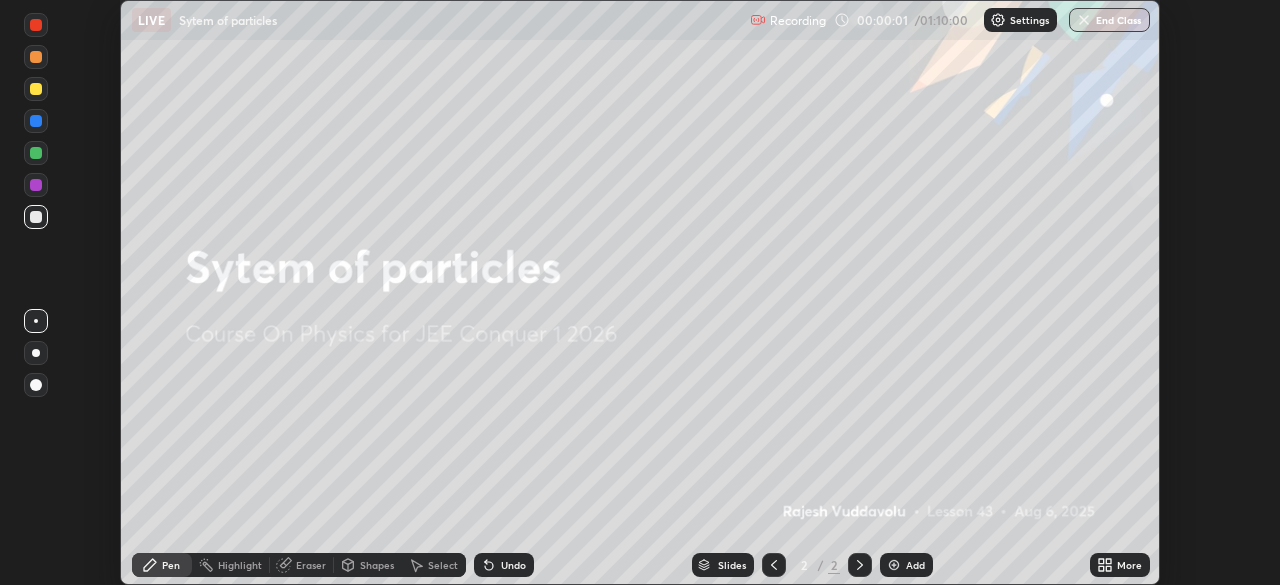 click on "More" at bounding box center (1129, 565) 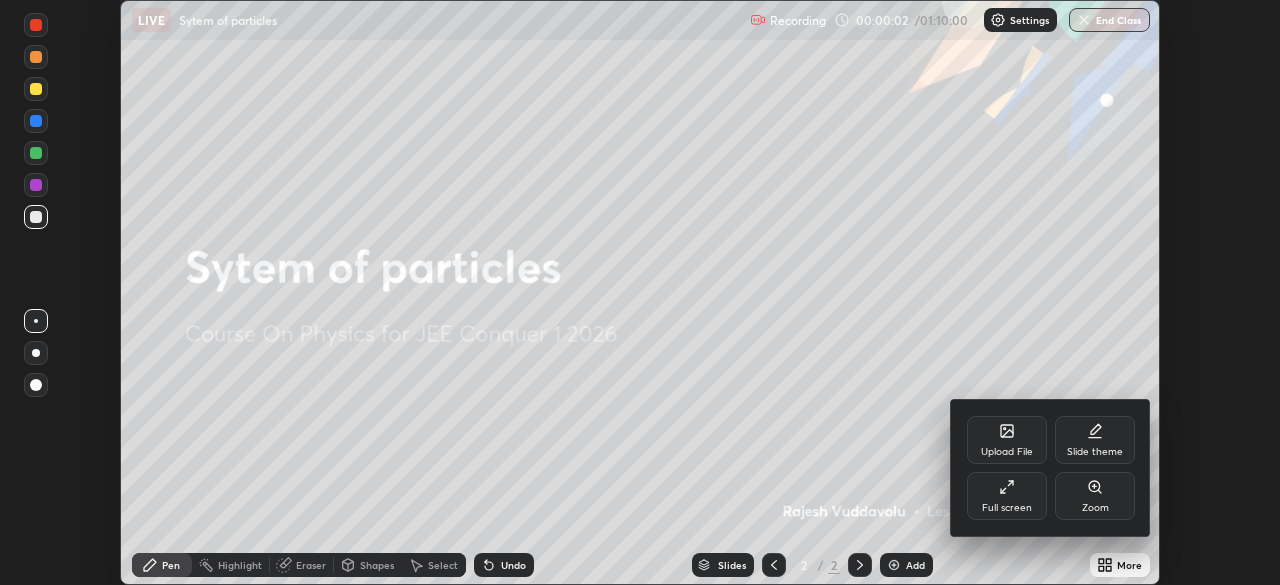 click on "Full screen" at bounding box center (1007, 496) 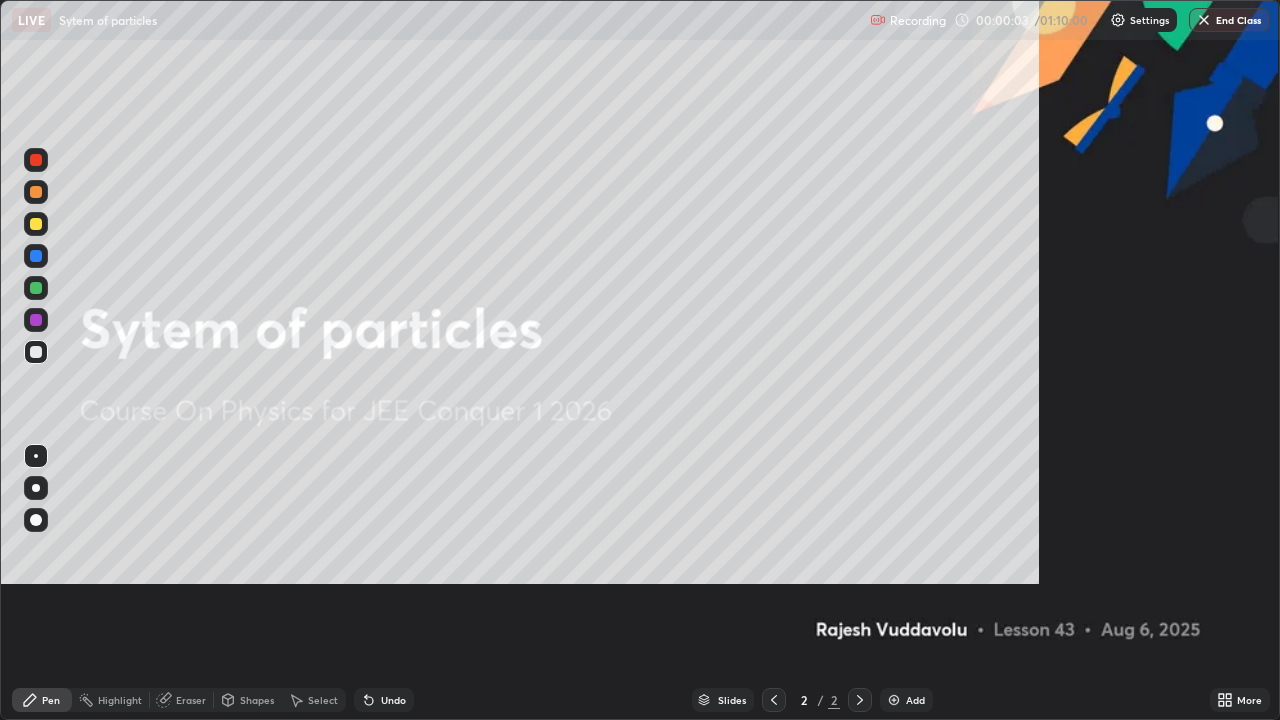 scroll, scrollTop: 99280, scrollLeft: 98720, axis: both 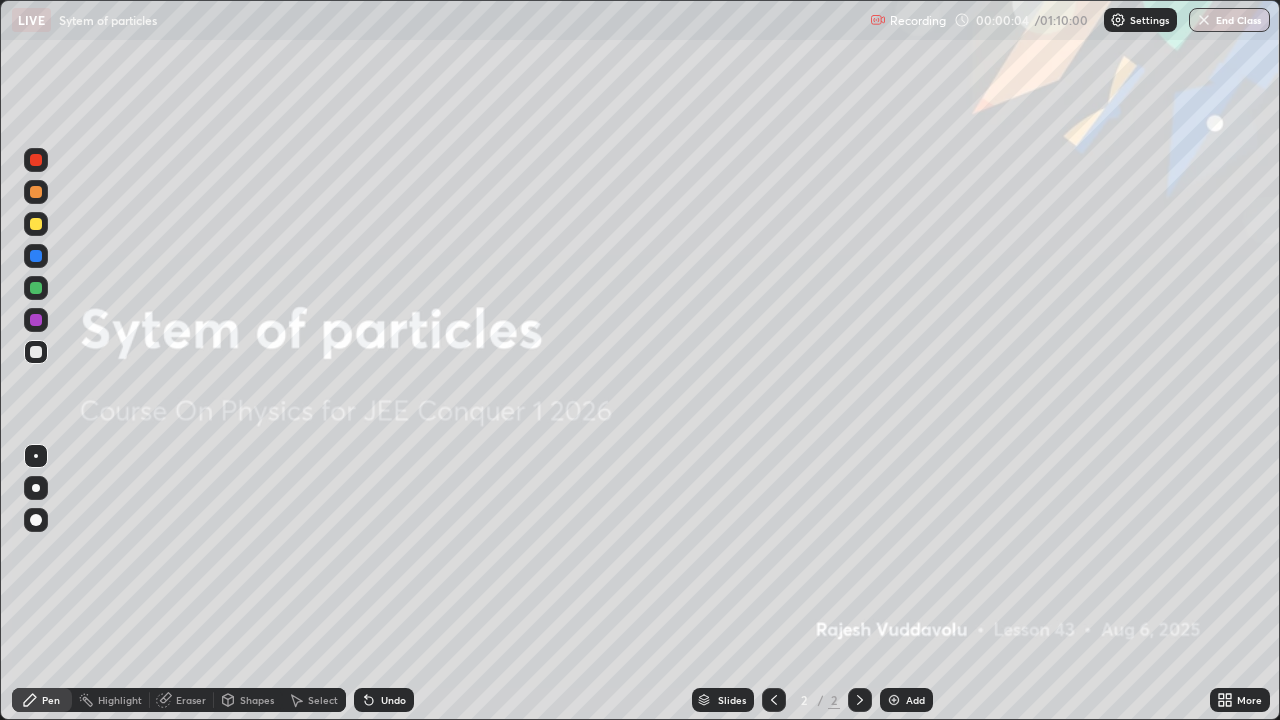 click on "Add" at bounding box center [915, 700] 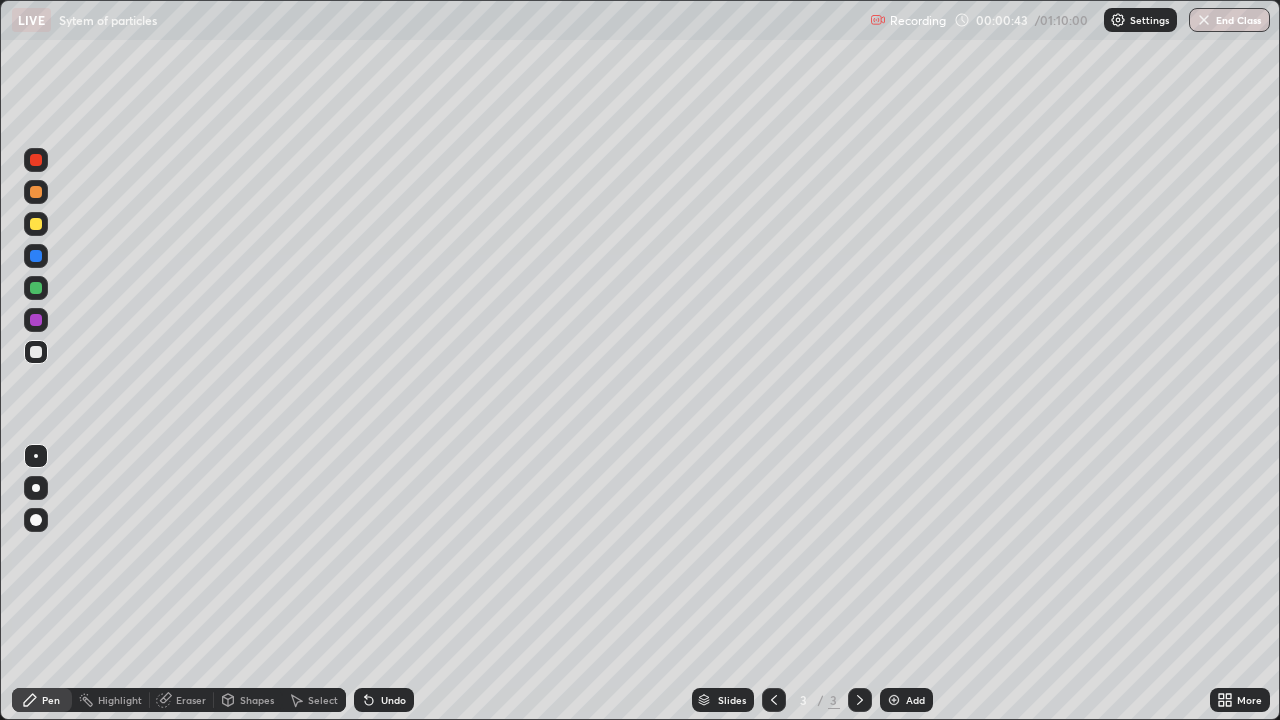 click on "Eraser" at bounding box center (191, 700) 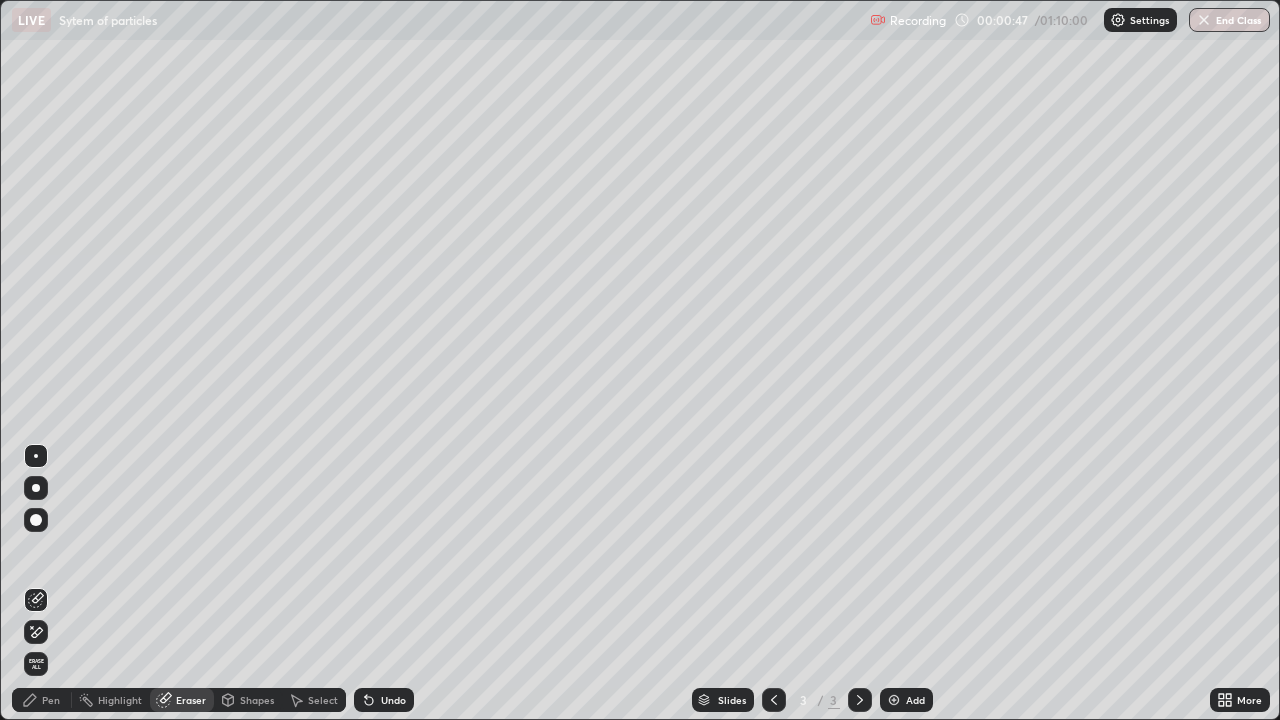 click on "Pen" at bounding box center [51, 700] 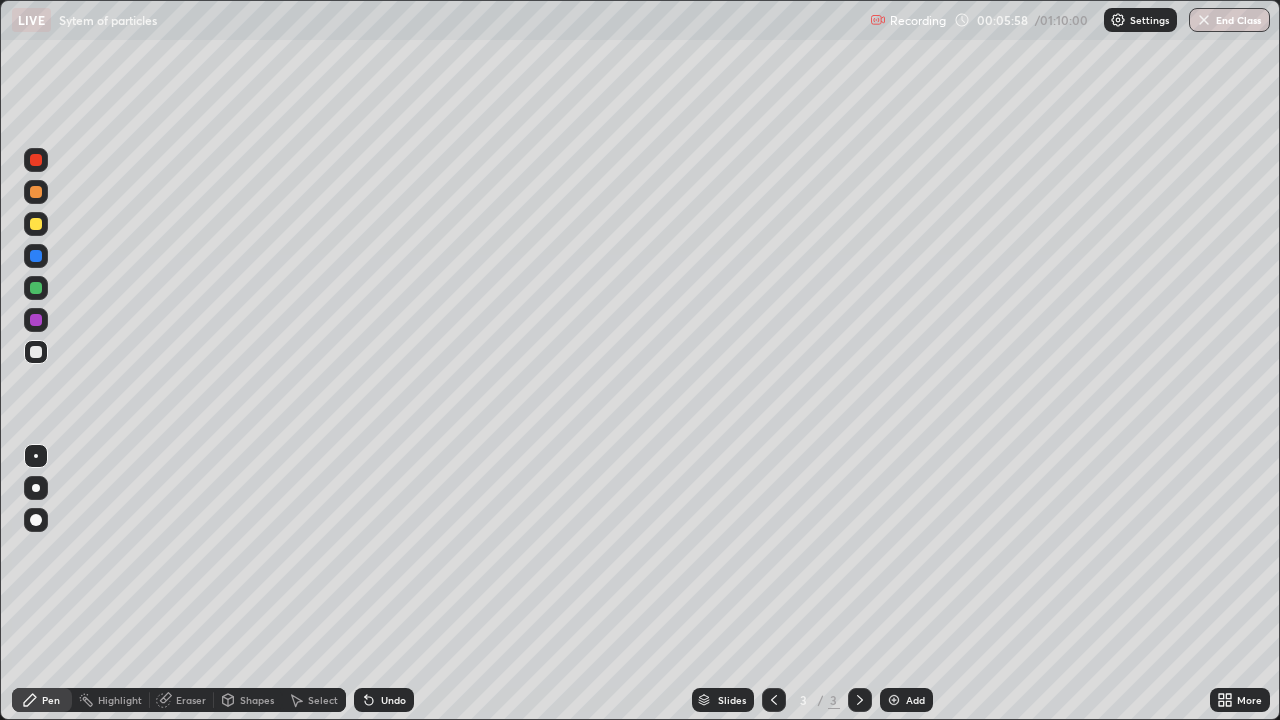click on "Undo" at bounding box center (384, 700) 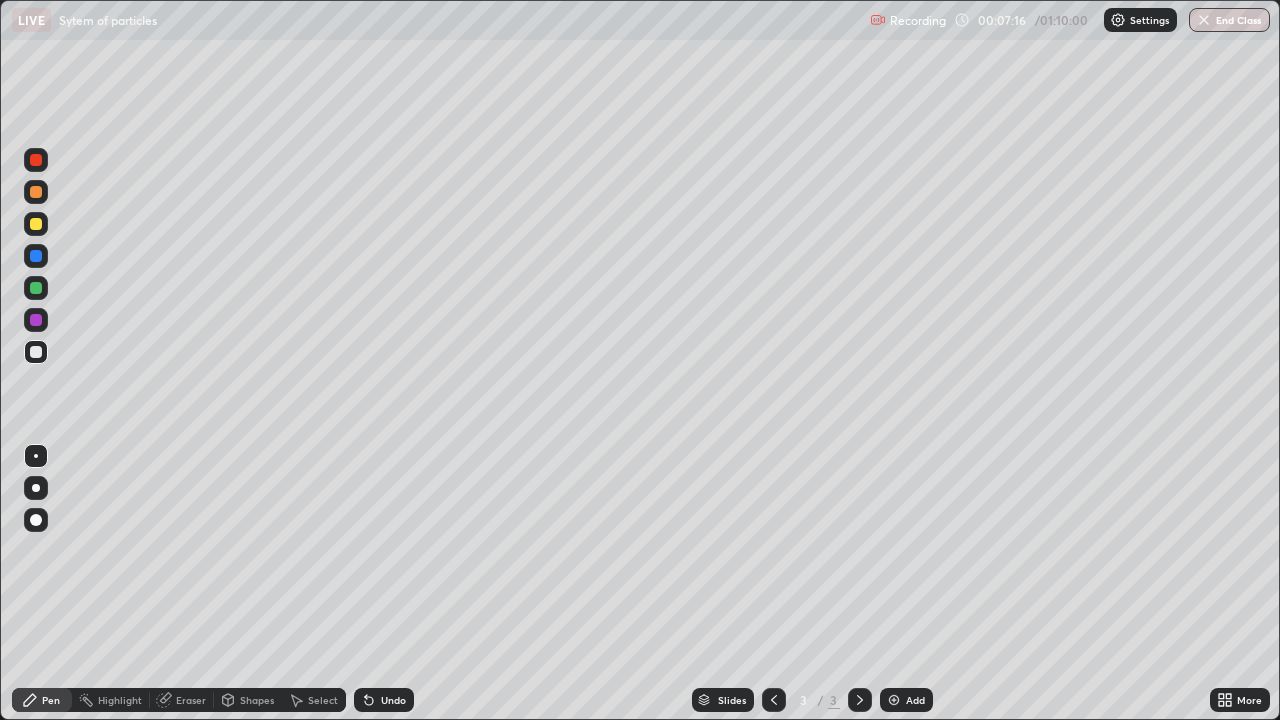 click on "Eraser" at bounding box center (191, 700) 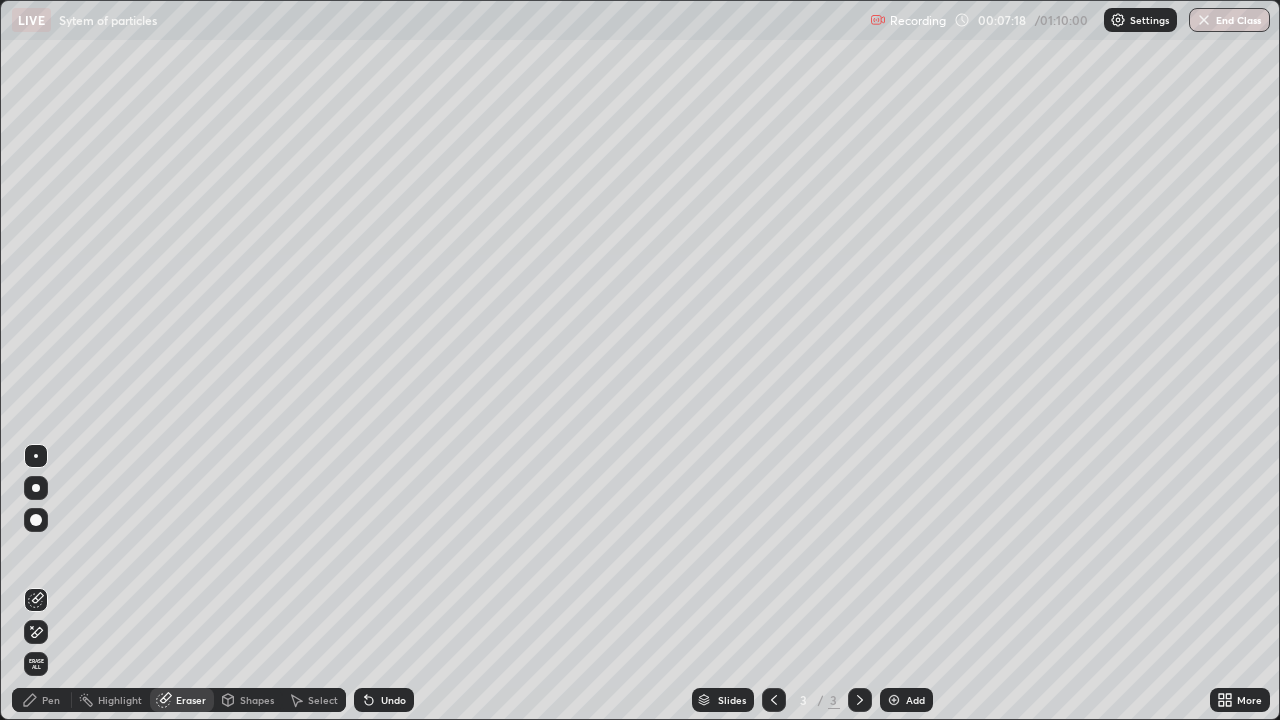 click on "Pen" at bounding box center (42, 700) 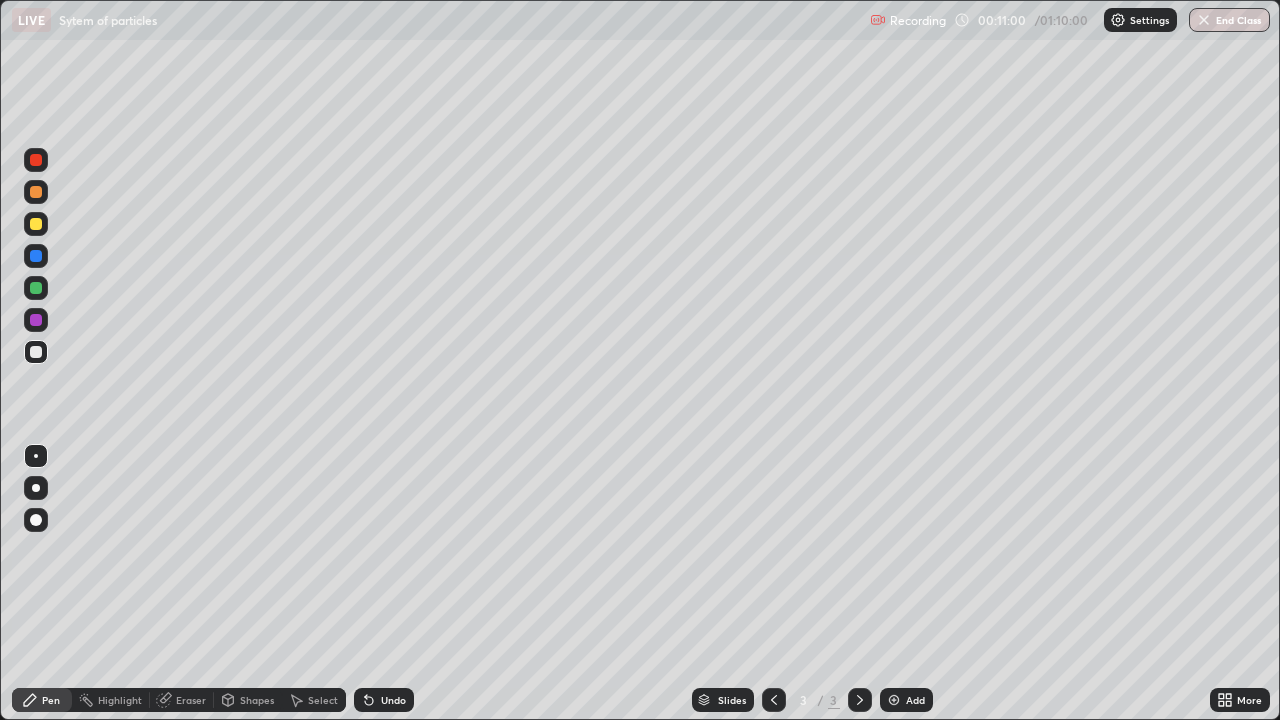 click on "Add" at bounding box center (915, 700) 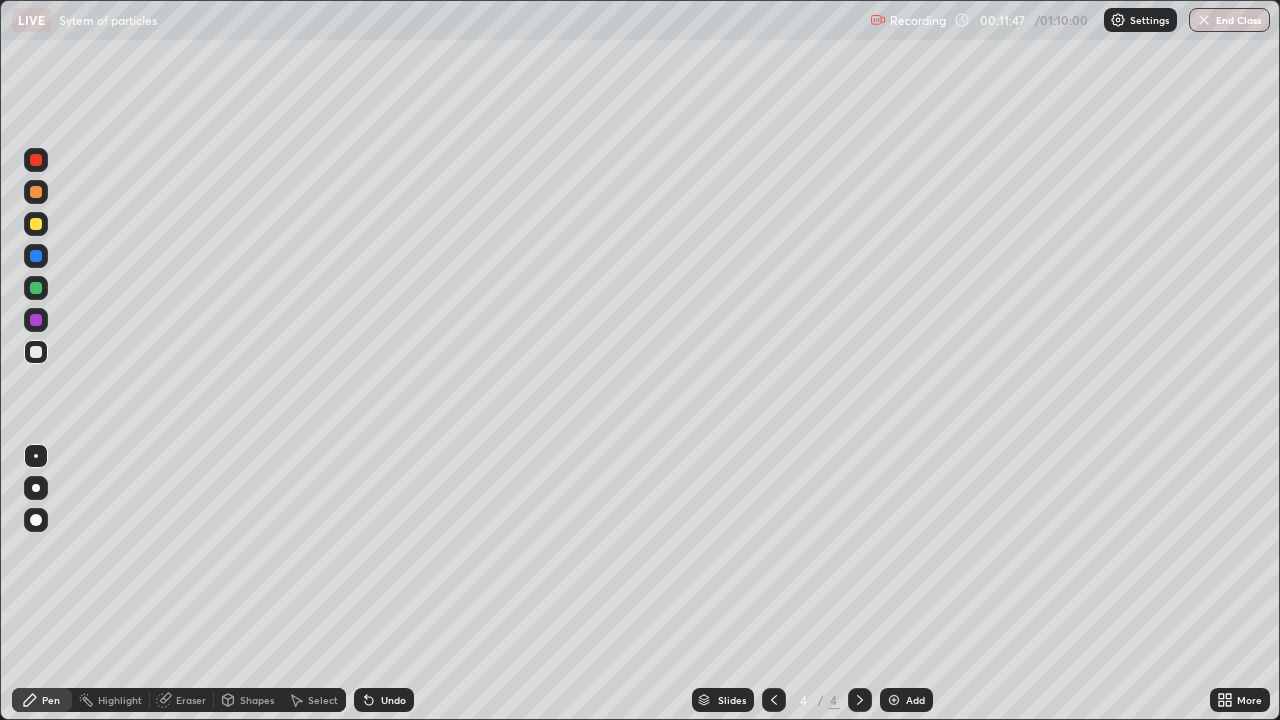 click on "Undo" at bounding box center (384, 700) 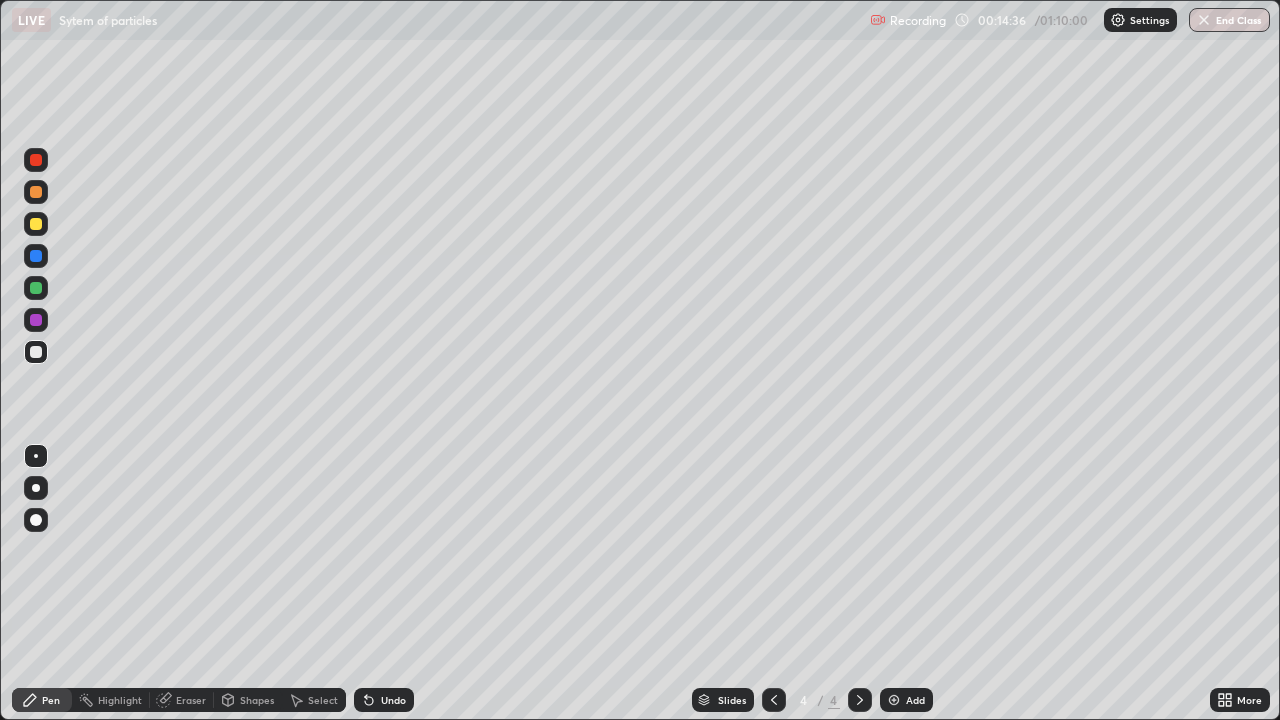 click on "Undo" at bounding box center (393, 700) 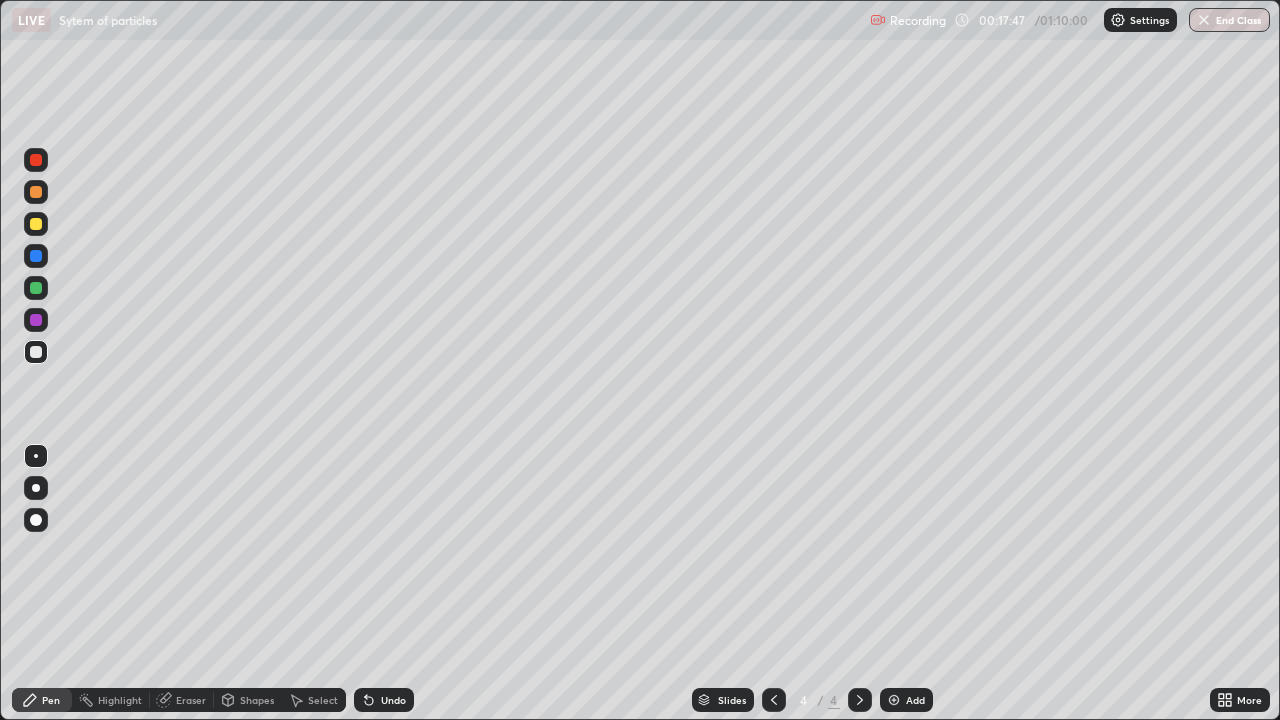 click on "Eraser" at bounding box center [191, 700] 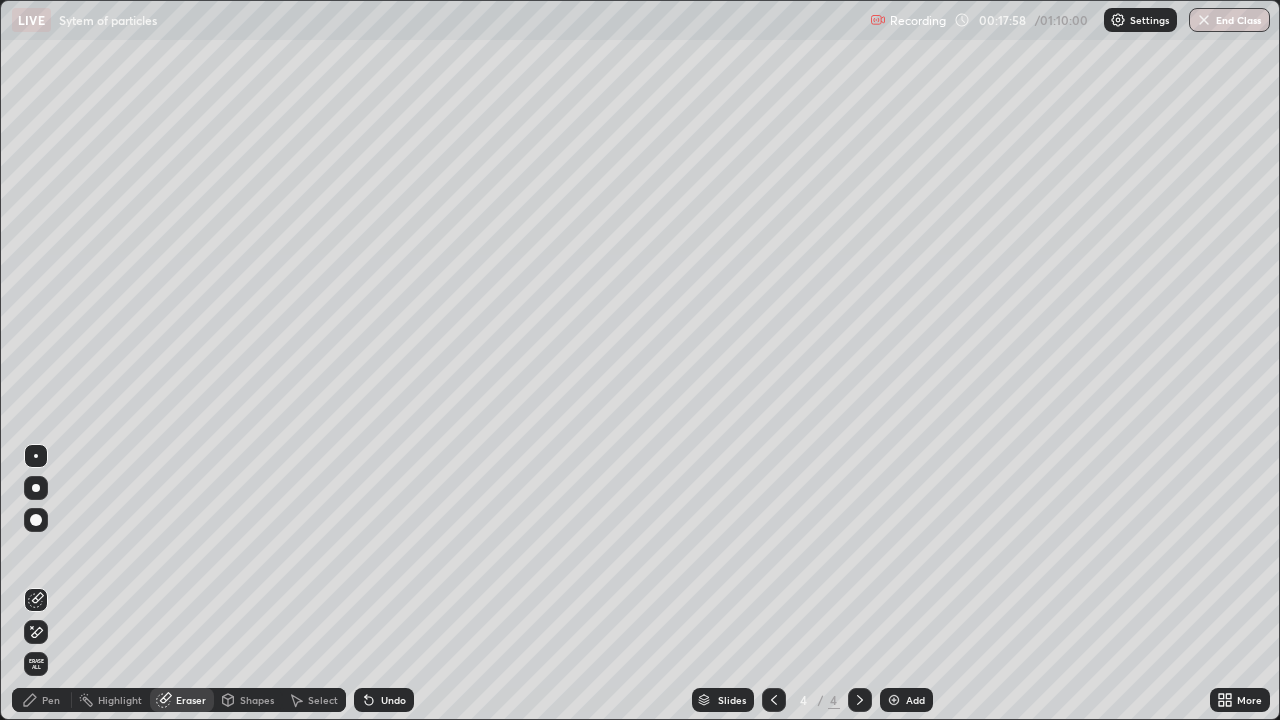 click on "Pen" at bounding box center (42, 700) 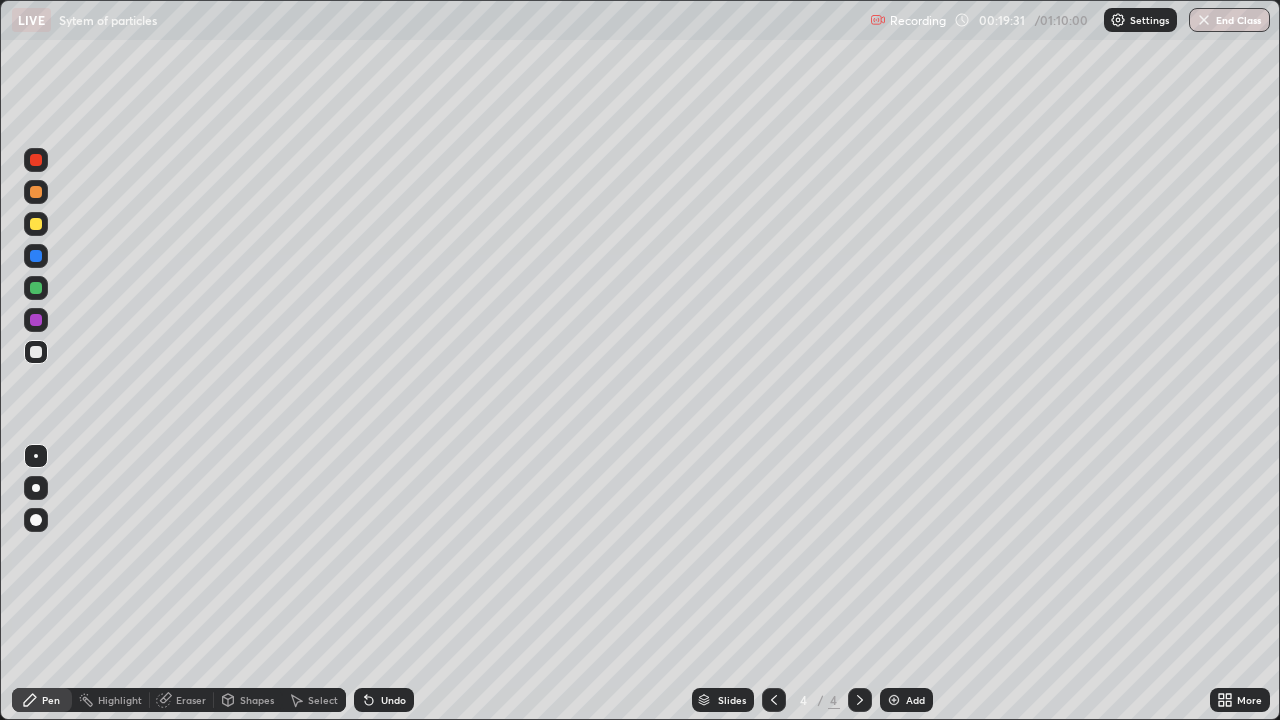 click on "Select" at bounding box center [314, 700] 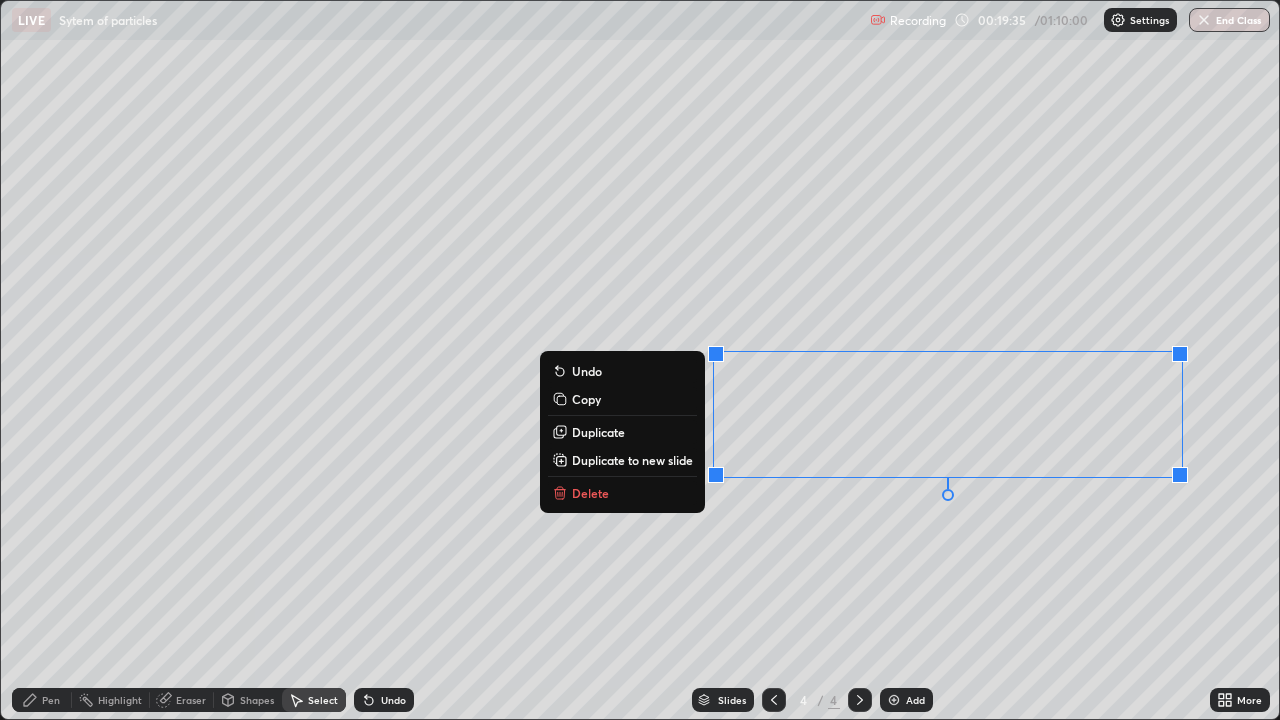click on "Delete" at bounding box center (590, 493) 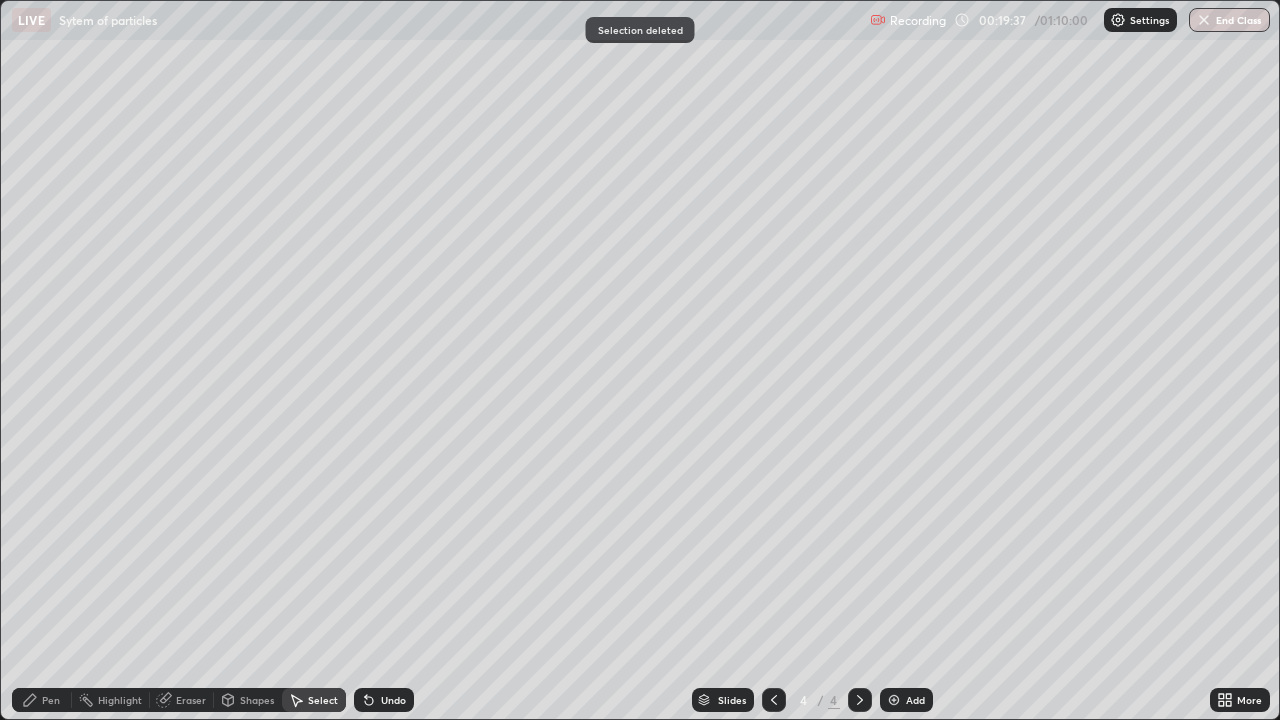 click on "Pen" at bounding box center [51, 700] 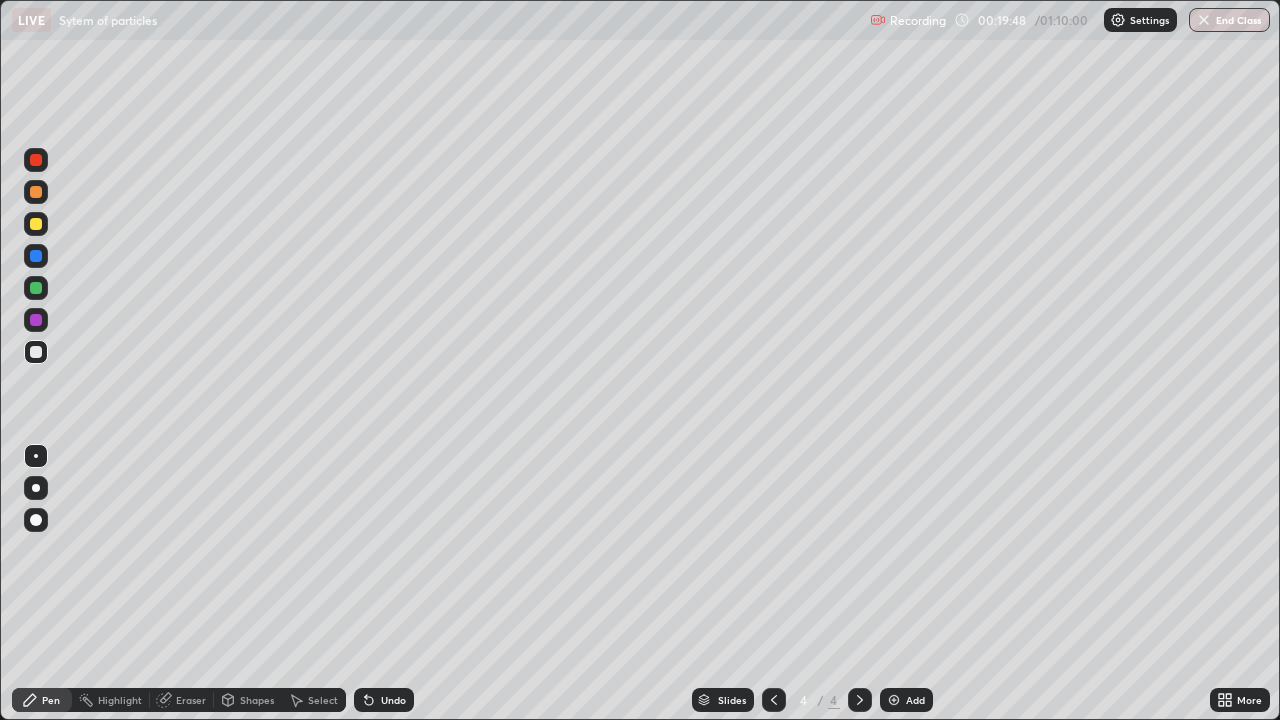 click at bounding box center (36, 224) 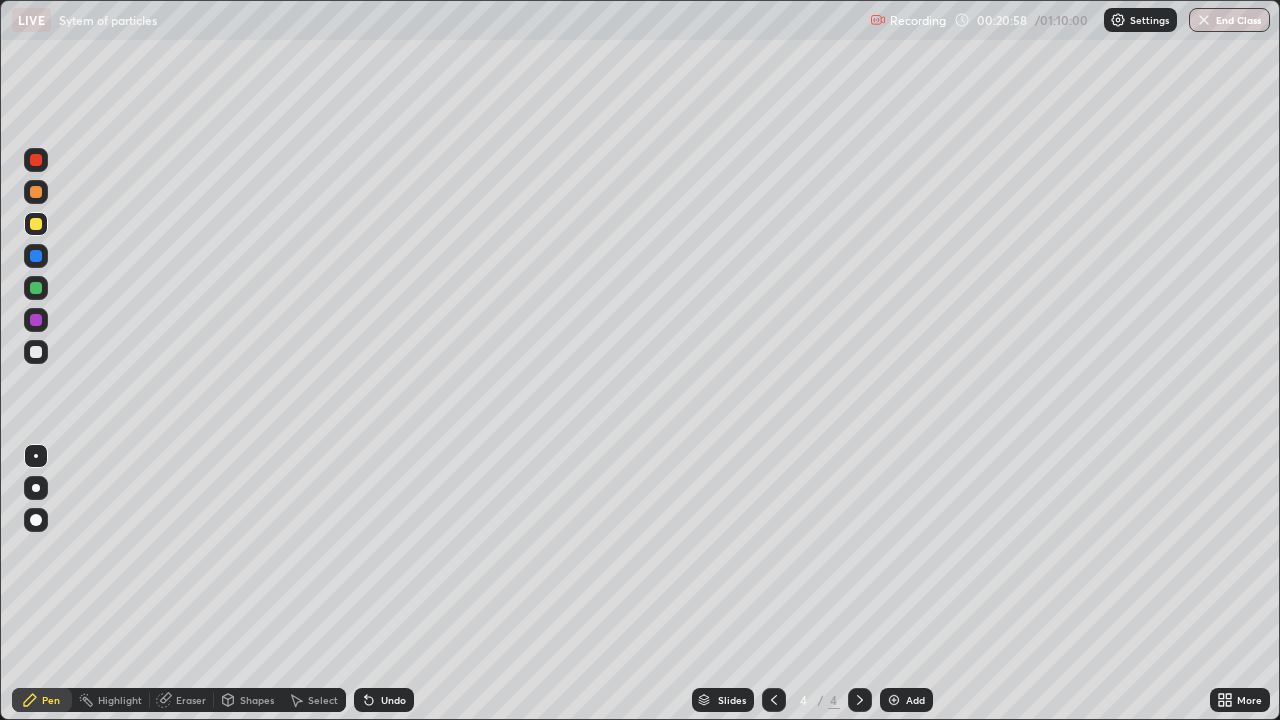 click on "Eraser" at bounding box center (191, 700) 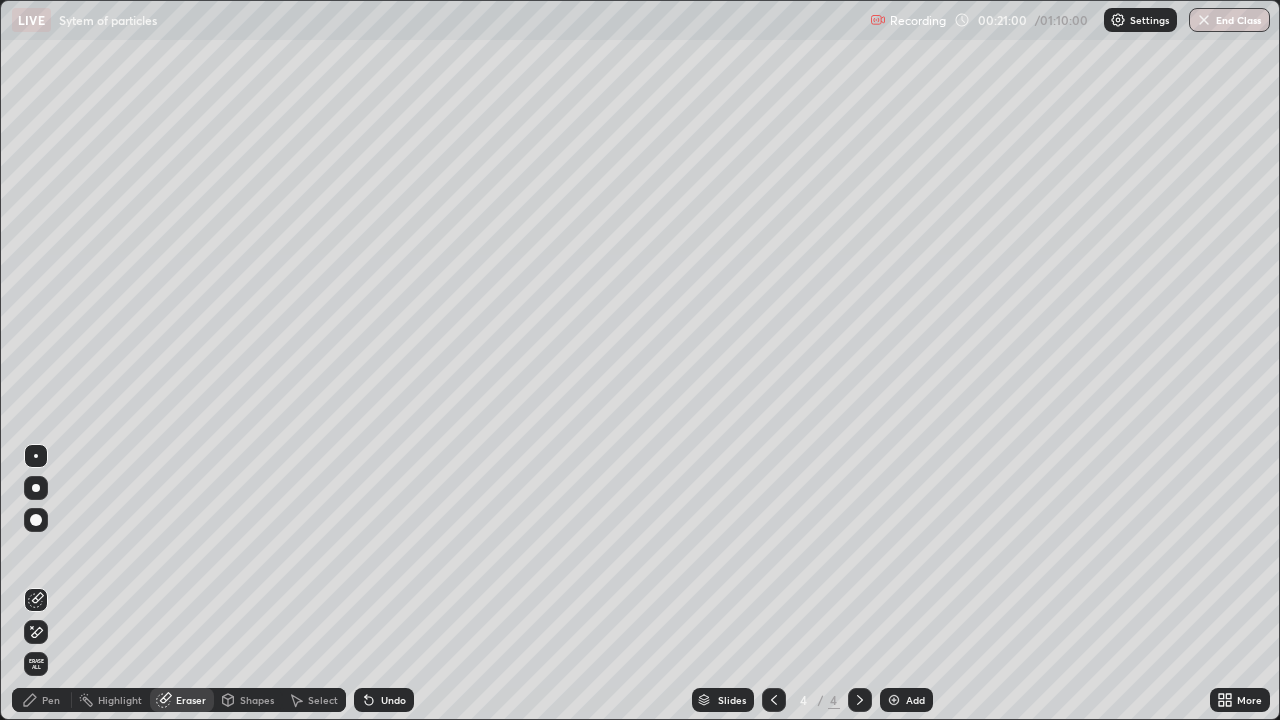 click 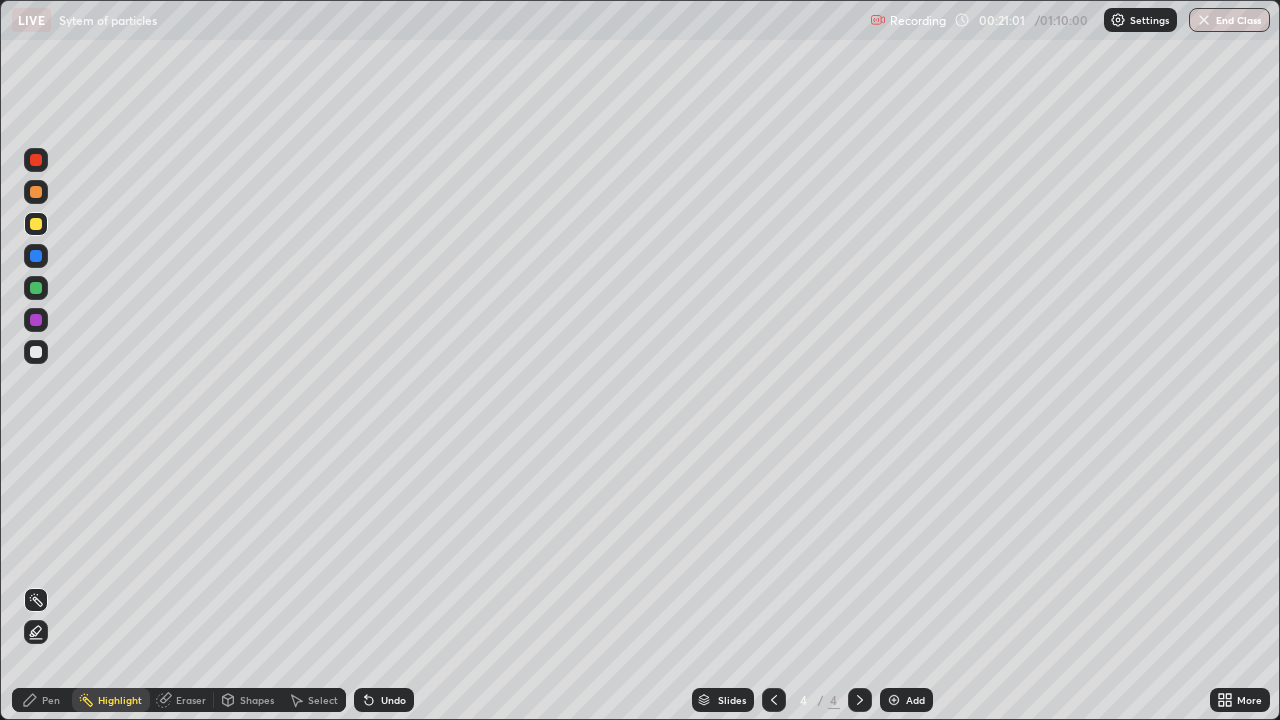 click on "Pen" at bounding box center (51, 700) 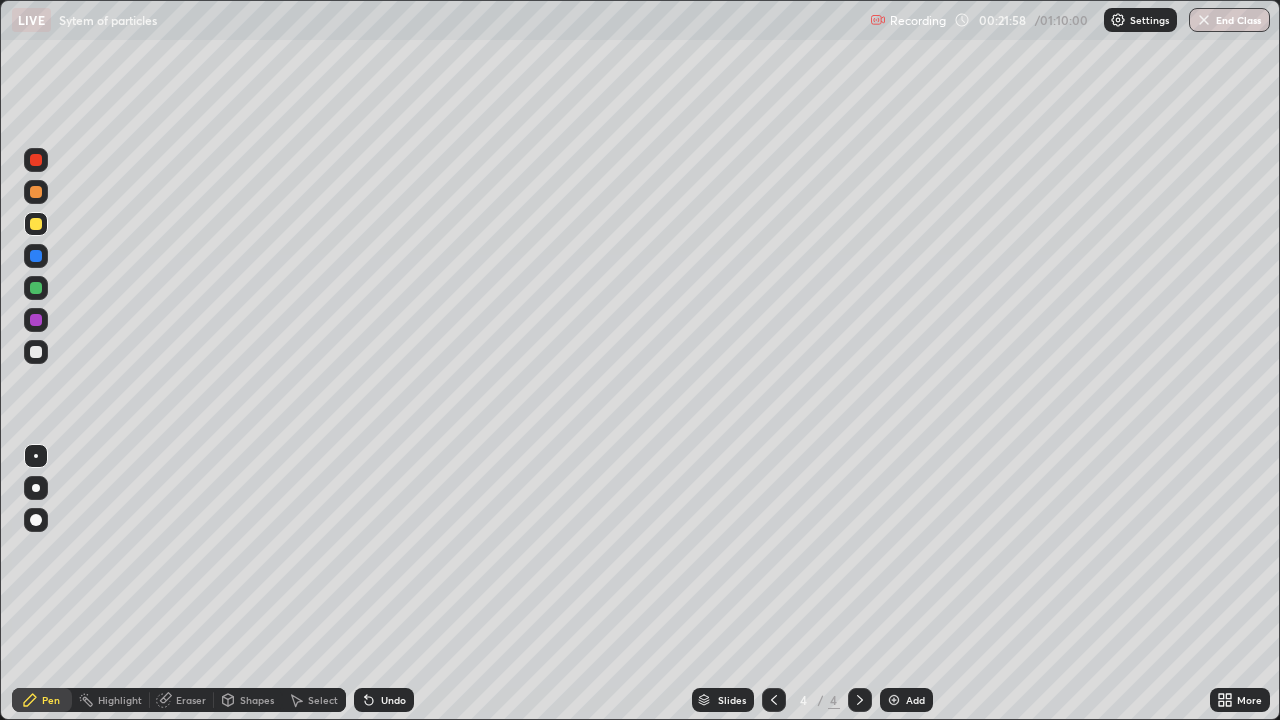 click on "Eraser" at bounding box center [191, 700] 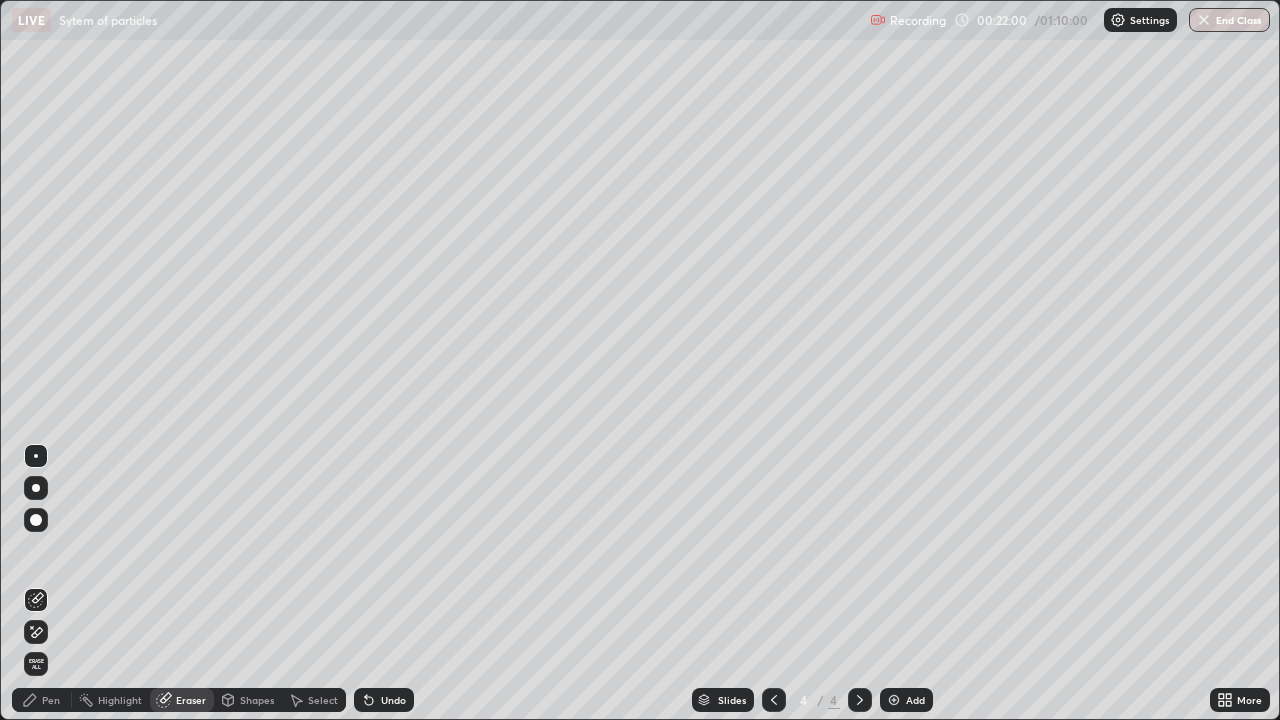 click on "Pen" at bounding box center (51, 700) 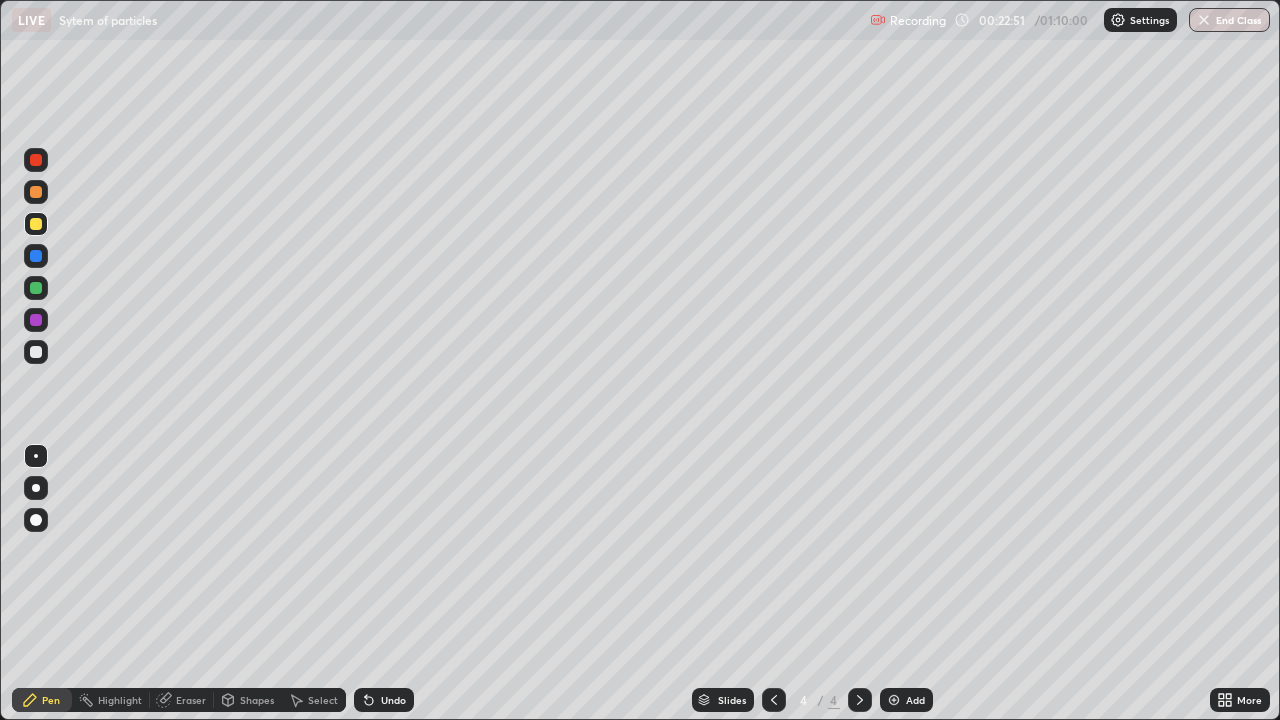 click on "Select" at bounding box center [314, 700] 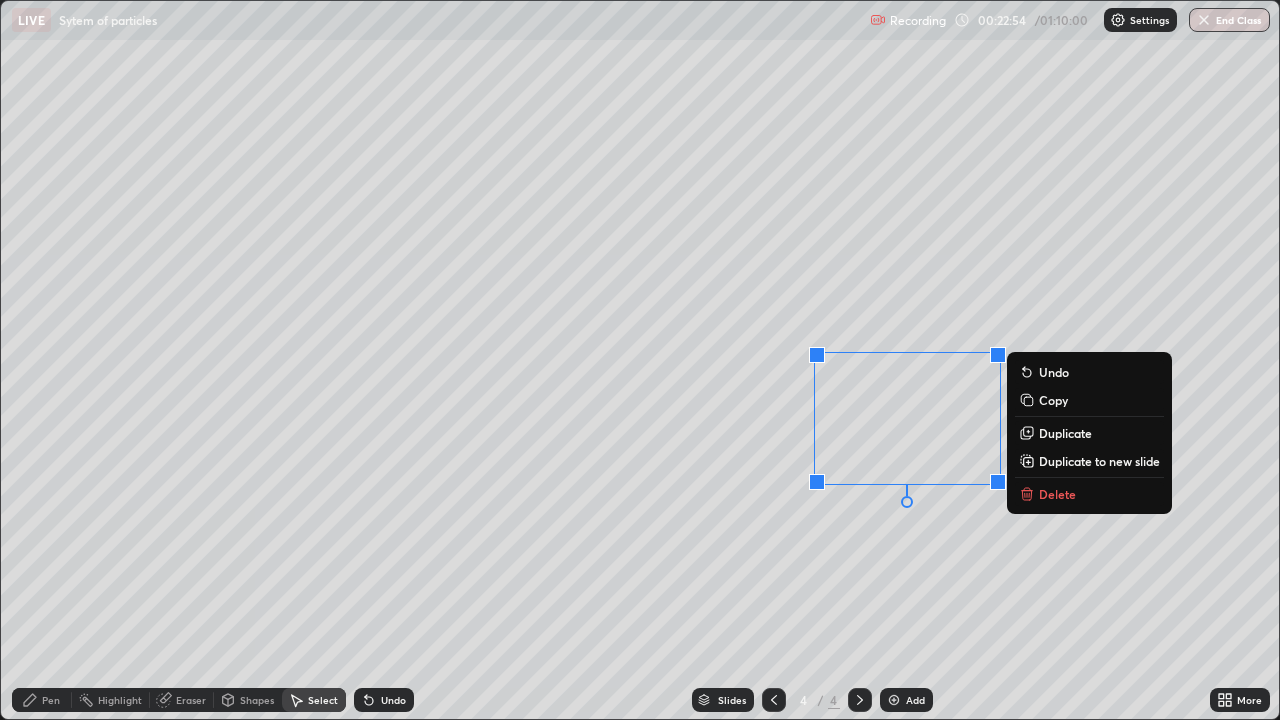 click on "Delete" at bounding box center [1057, 494] 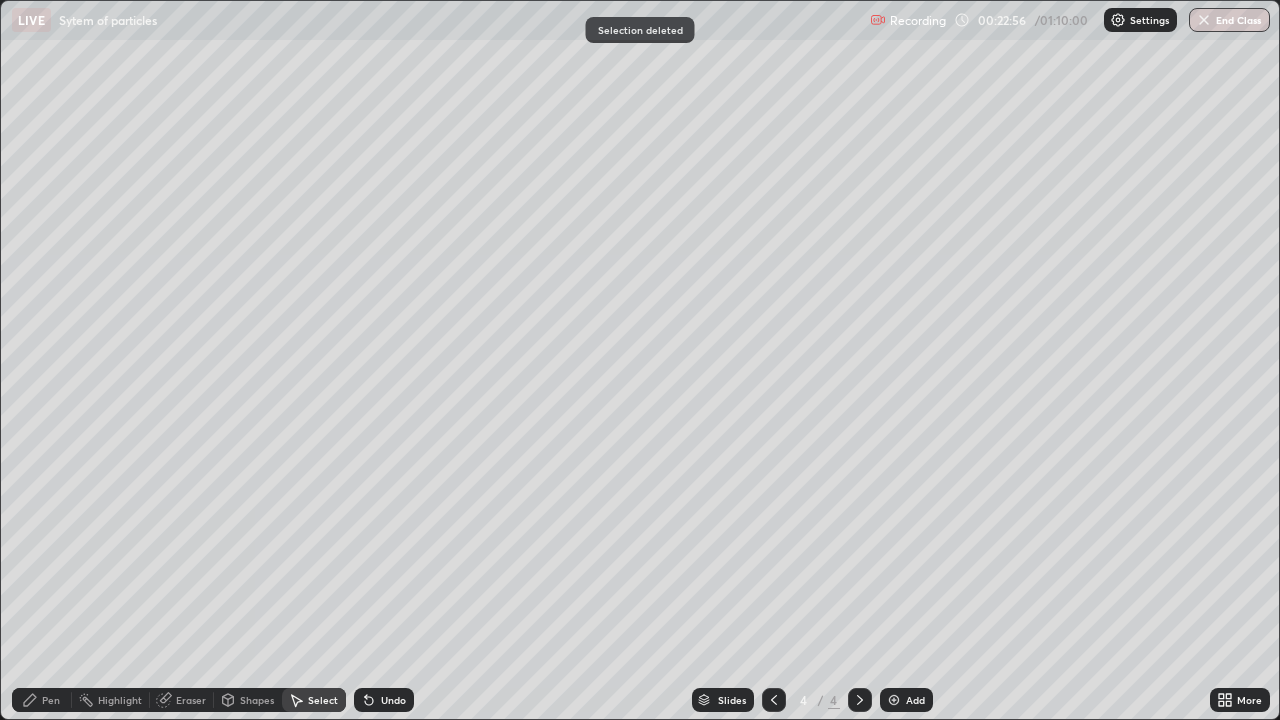 click on "Pen" at bounding box center (42, 700) 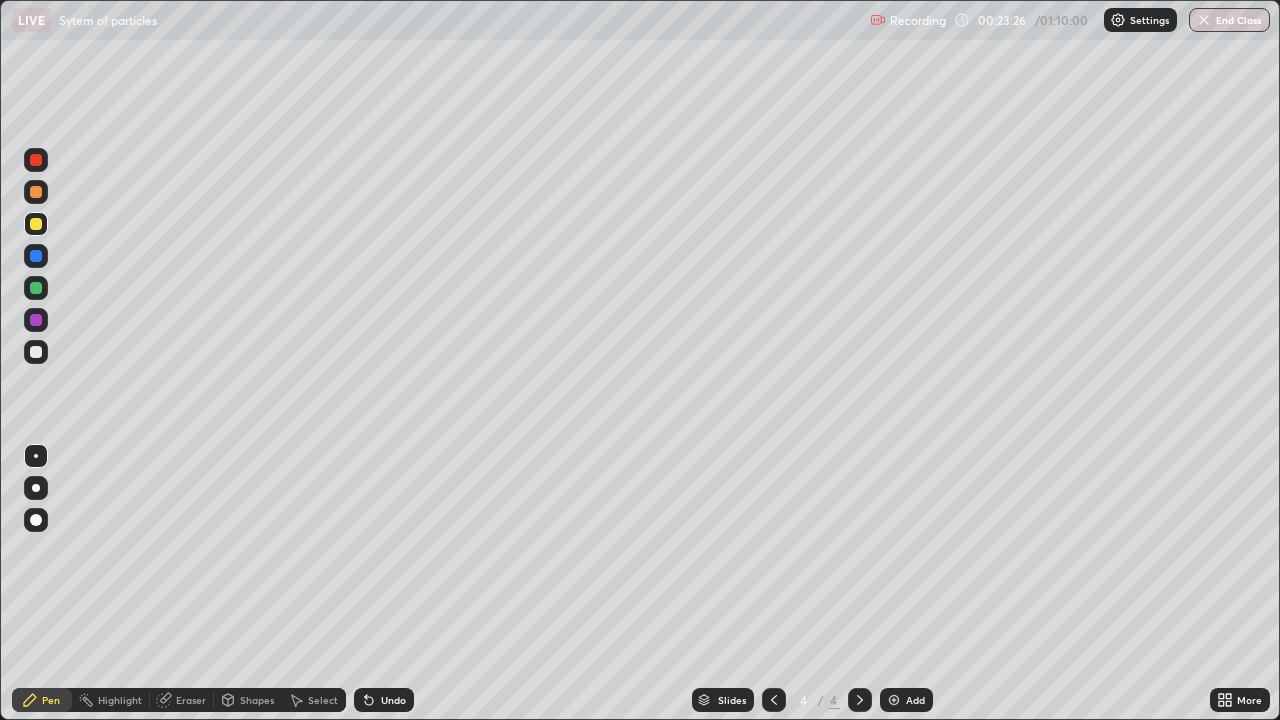 click on "Undo" at bounding box center [384, 700] 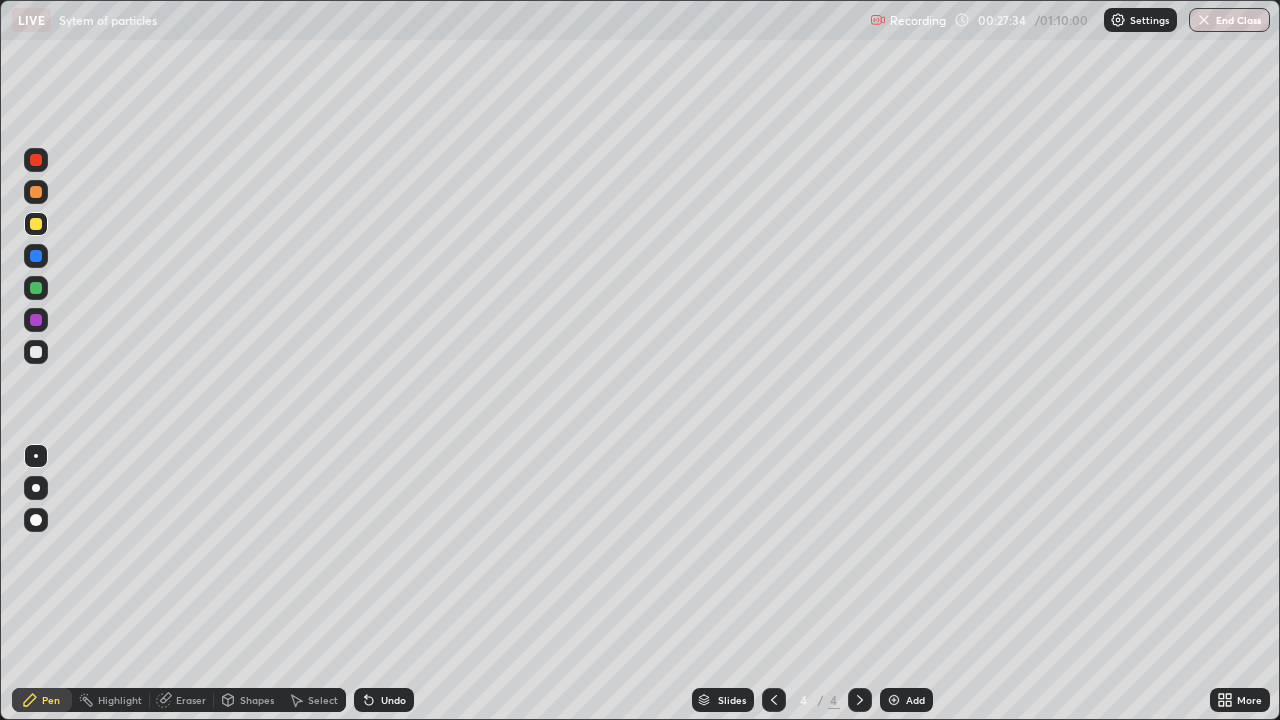 click on "Add" at bounding box center [906, 700] 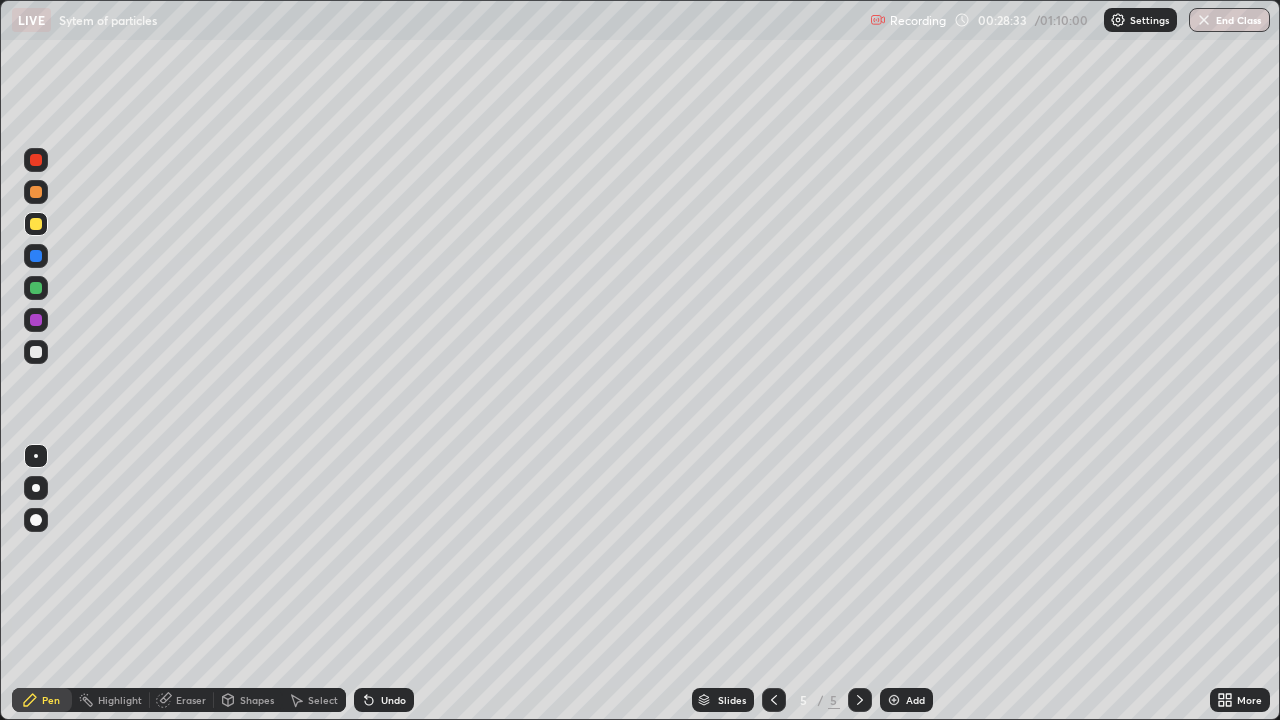 click on "Eraser" at bounding box center [182, 700] 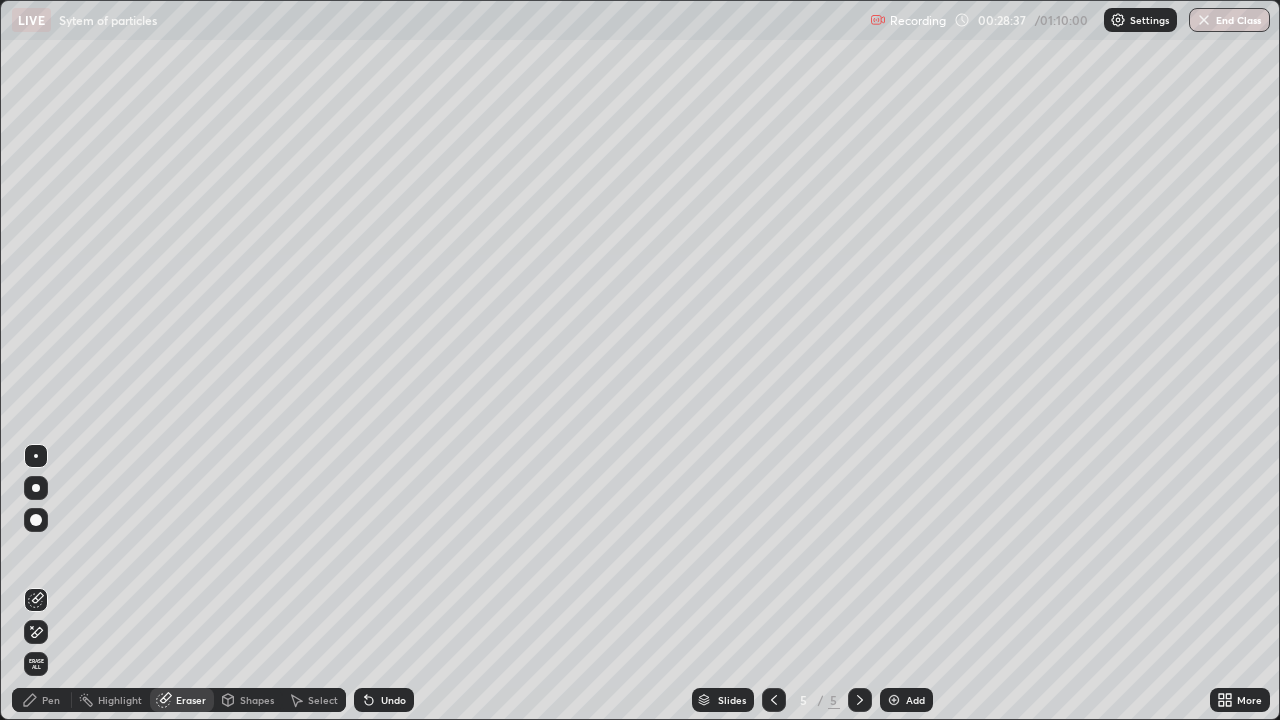 click on "Pen" at bounding box center (51, 700) 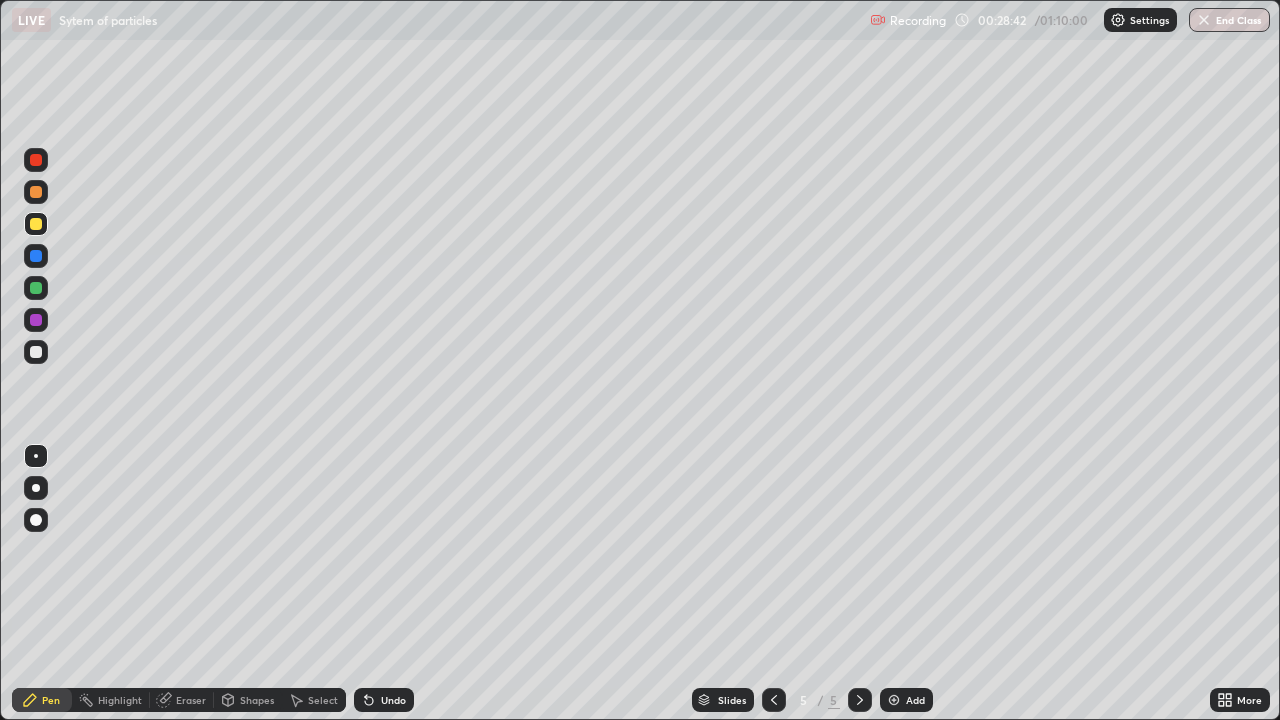 click at bounding box center [36, 288] 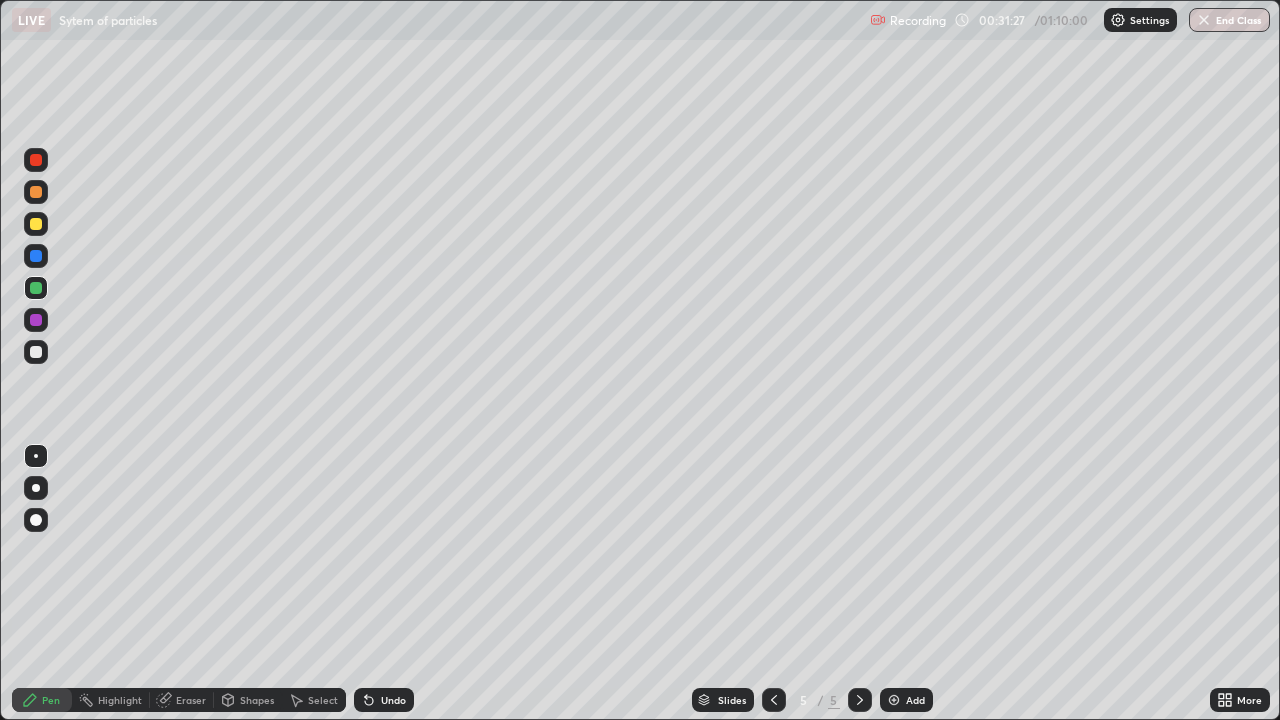 click on "Undo" at bounding box center [384, 700] 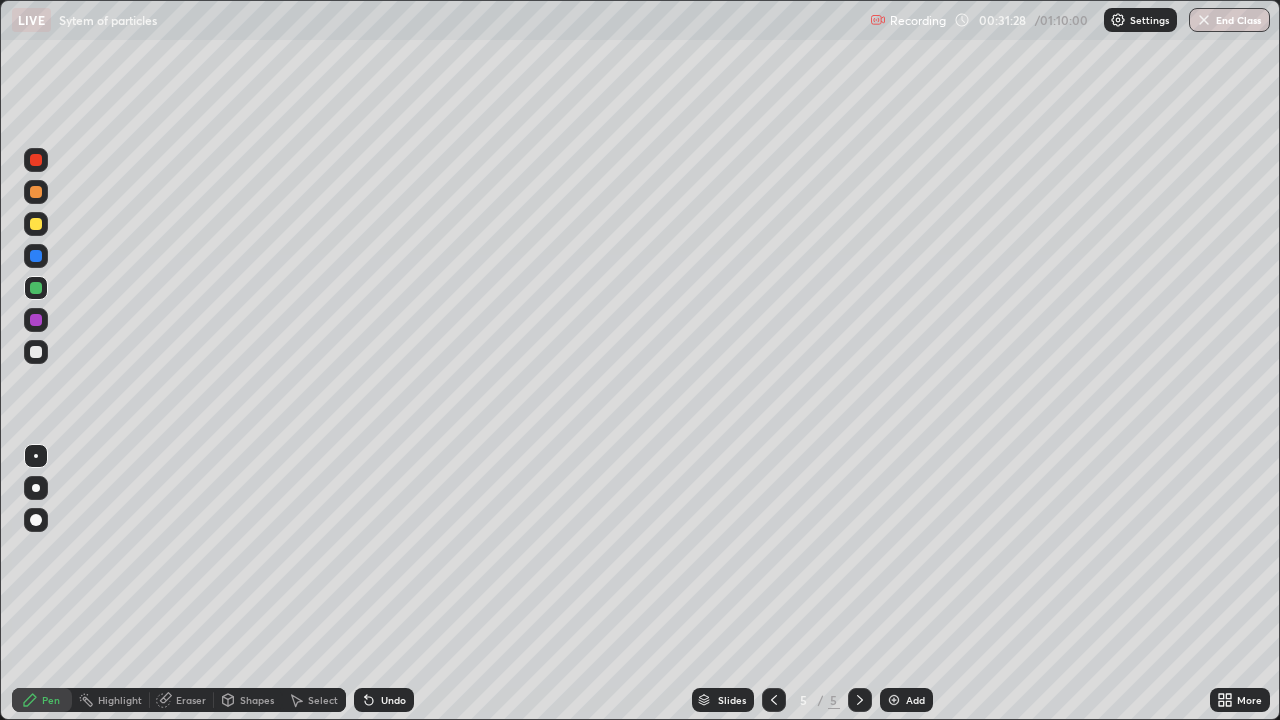 click on "Undo" at bounding box center (384, 700) 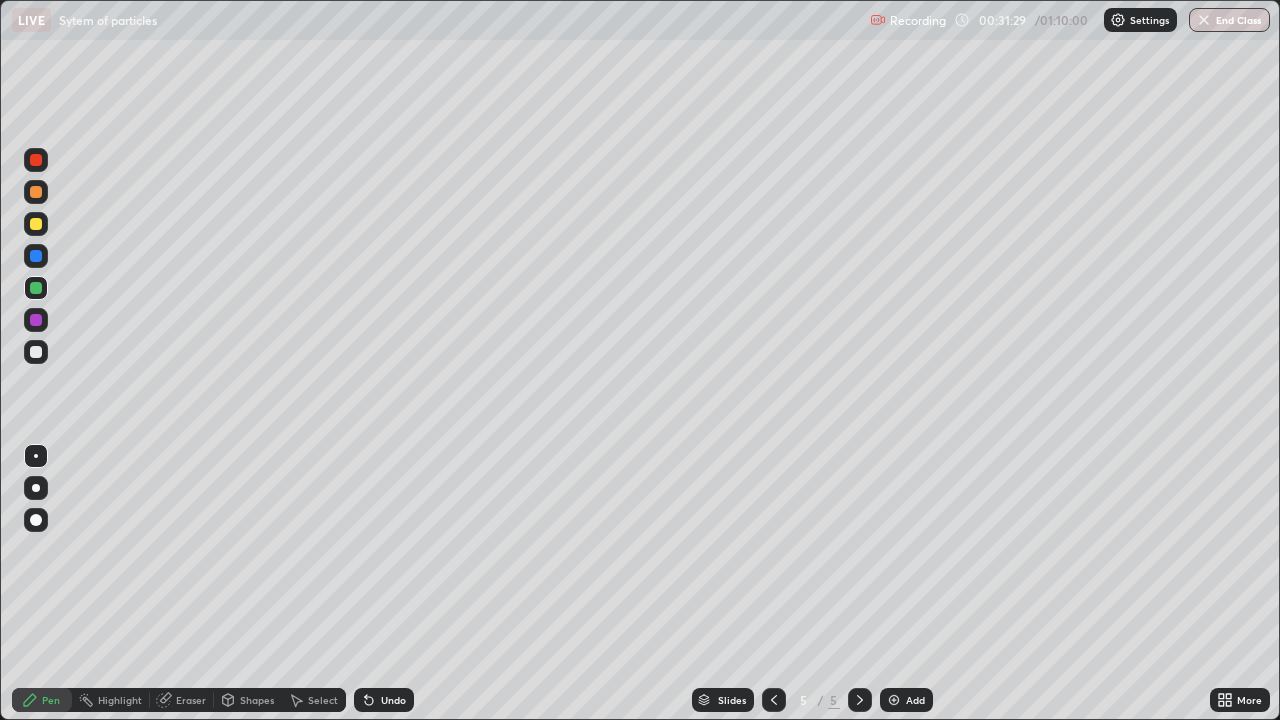 click on "Undo" at bounding box center (393, 700) 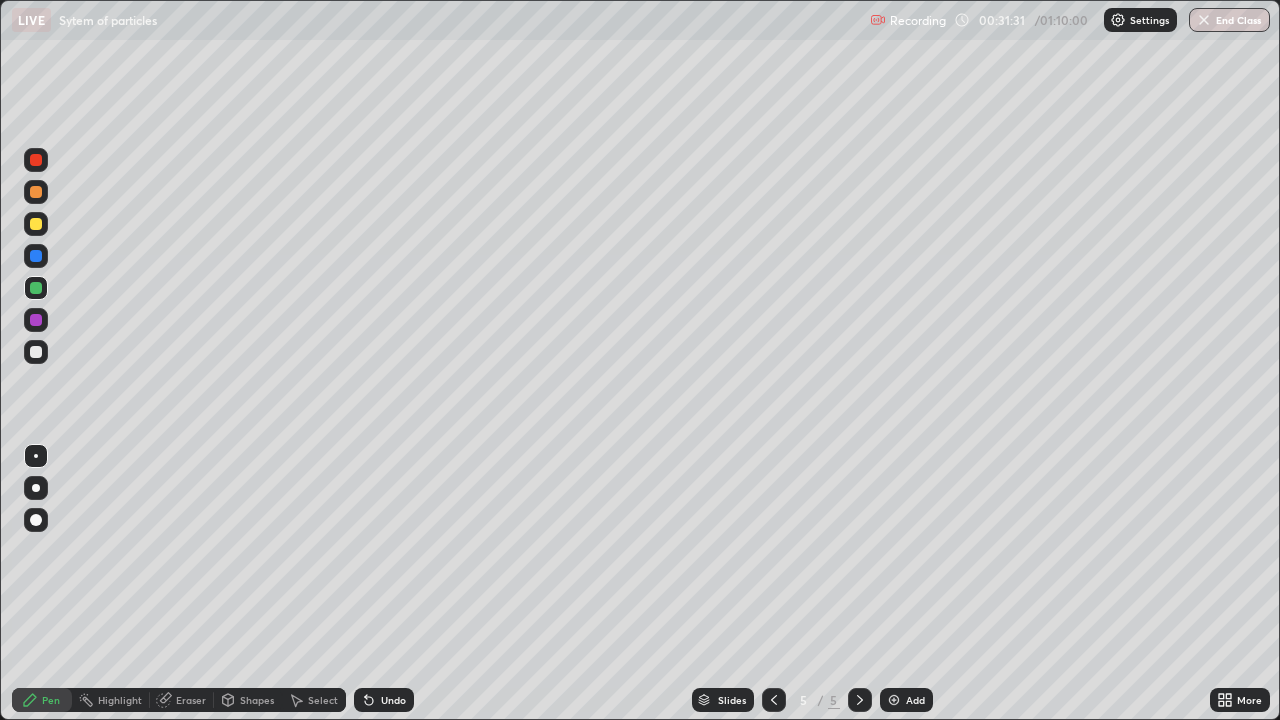 click on "Undo" at bounding box center [393, 700] 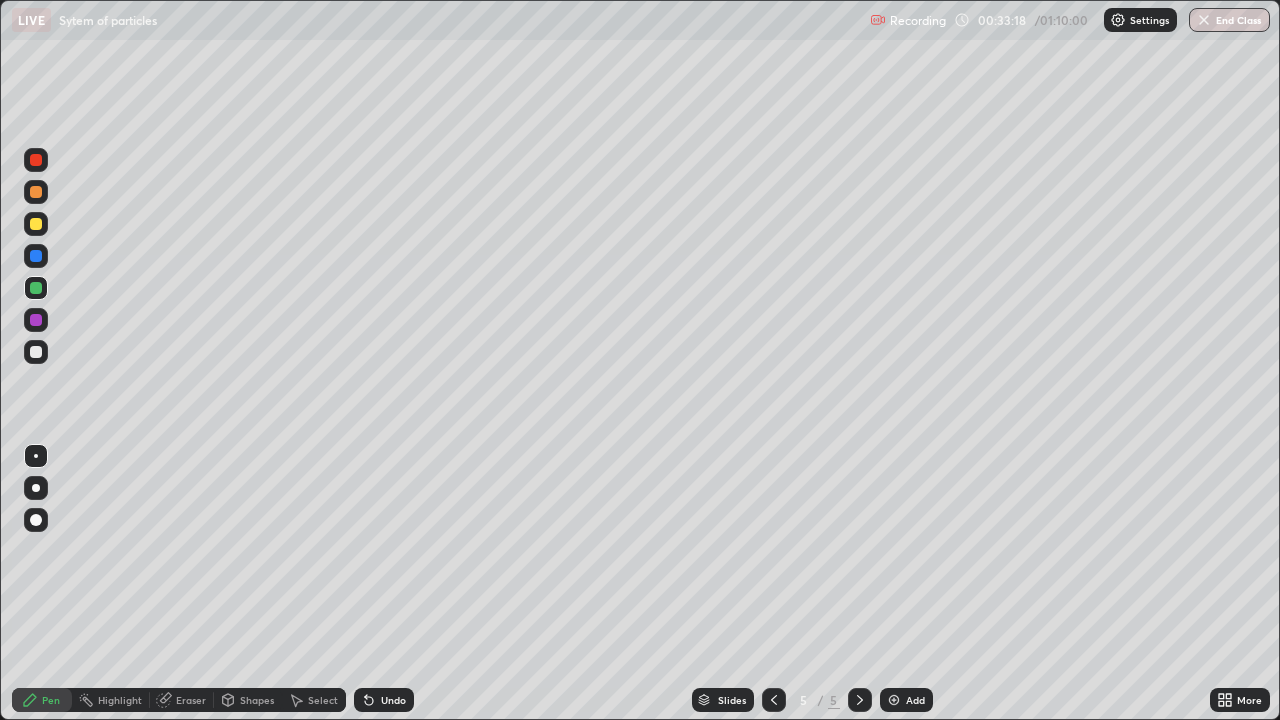 click on "Undo" at bounding box center (384, 700) 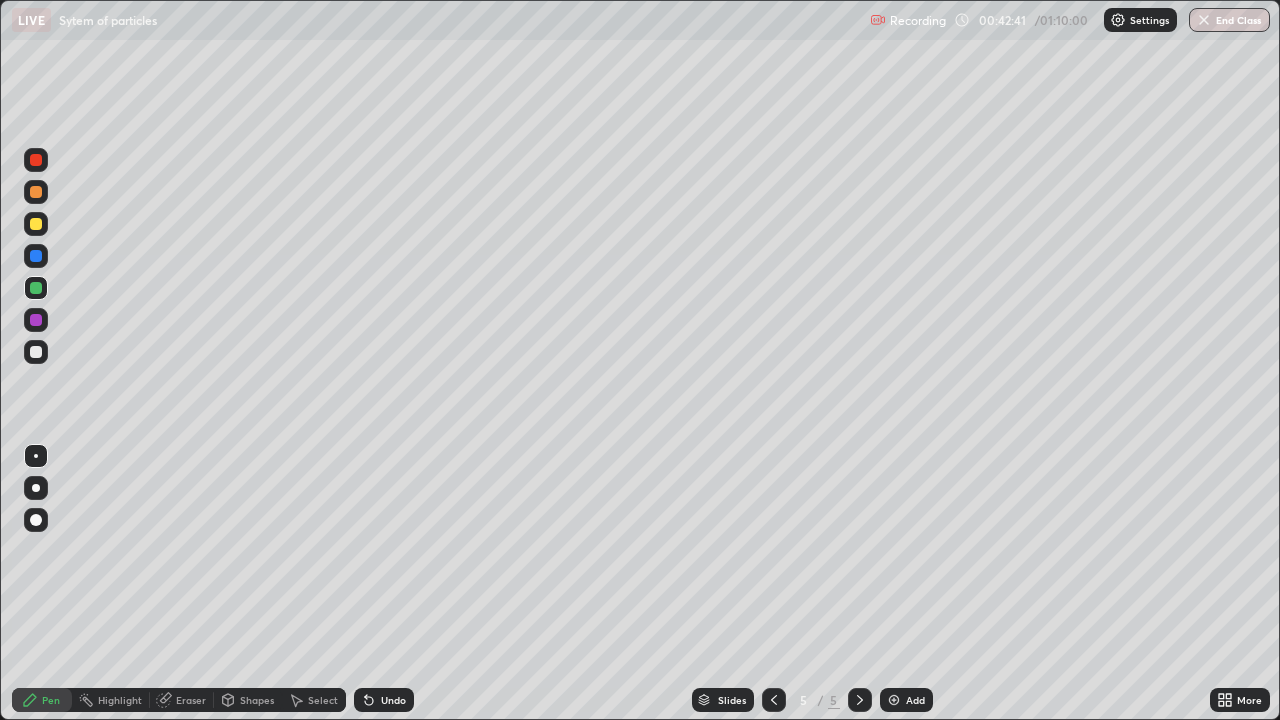 click at bounding box center (894, 700) 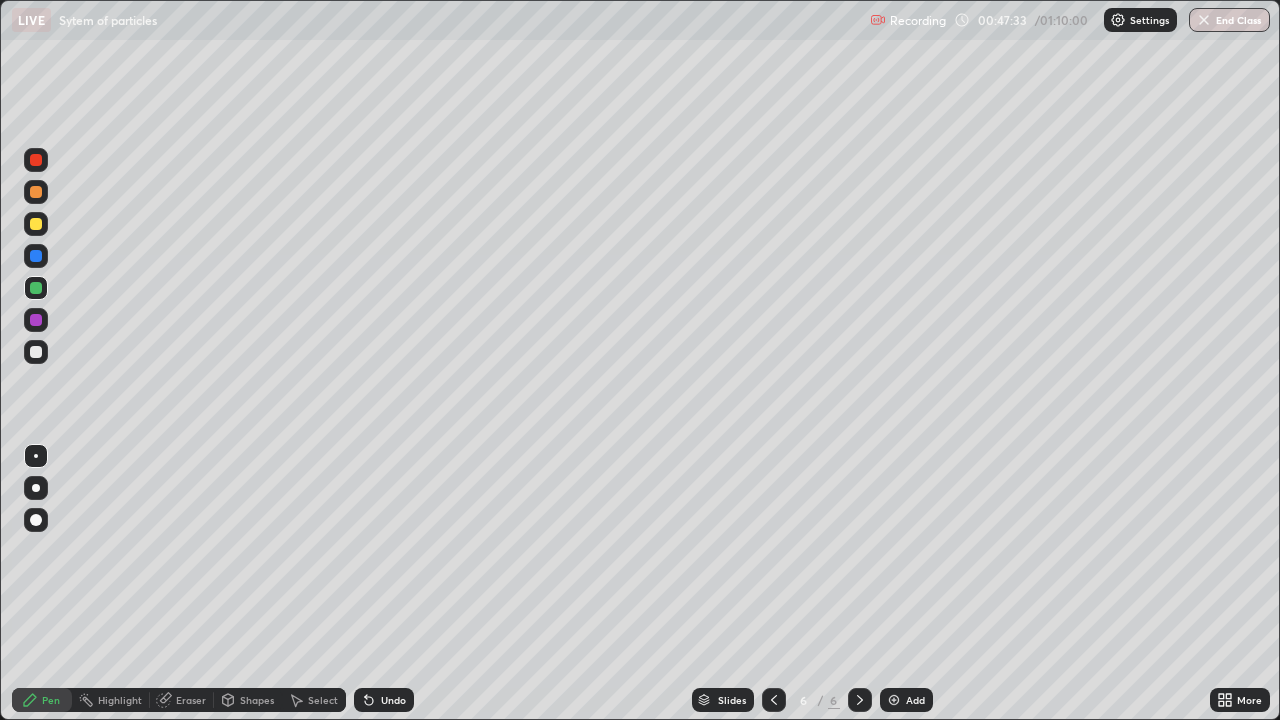 click on "Undo" at bounding box center [393, 700] 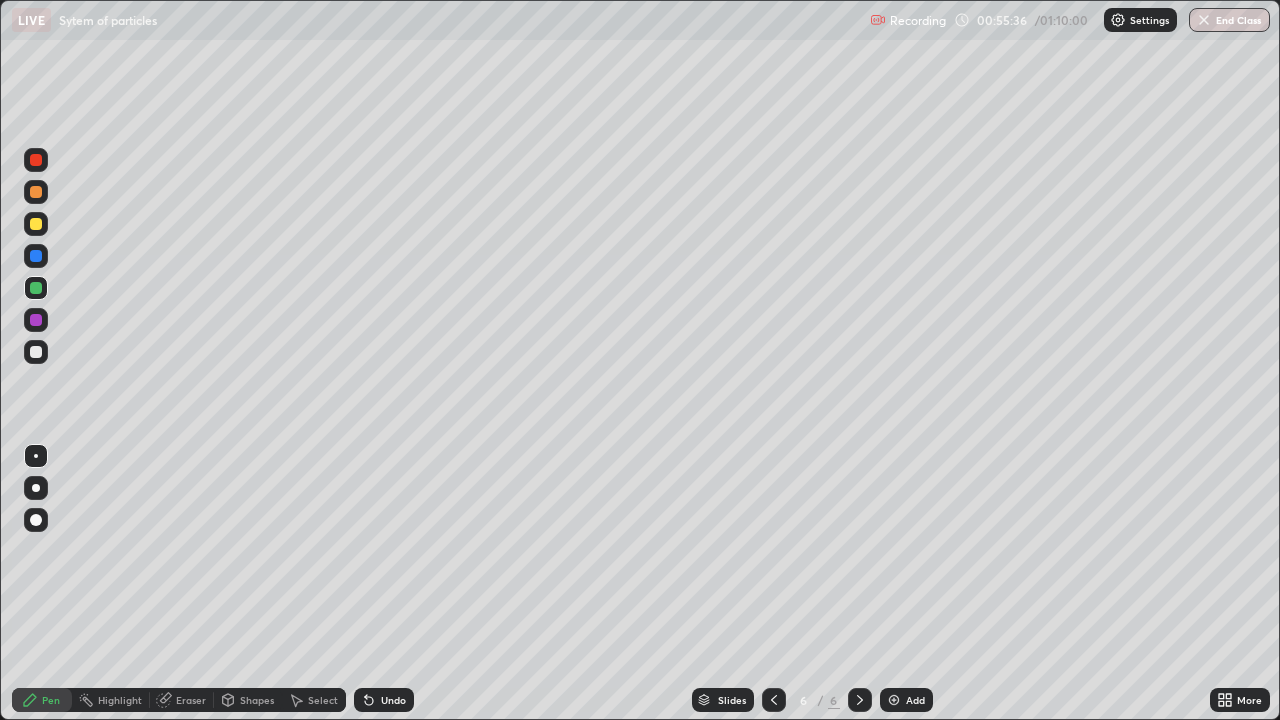click on "Select" at bounding box center (314, 700) 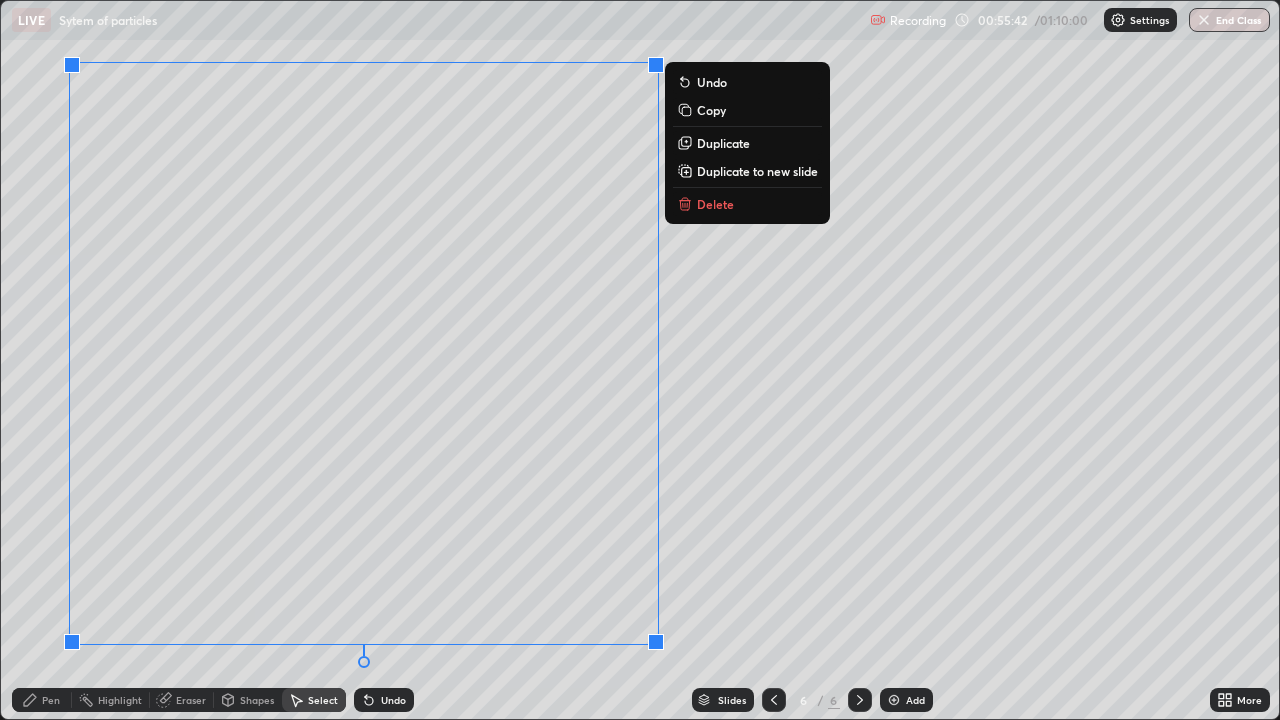 click on "Delete" at bounding box center (715, 204) 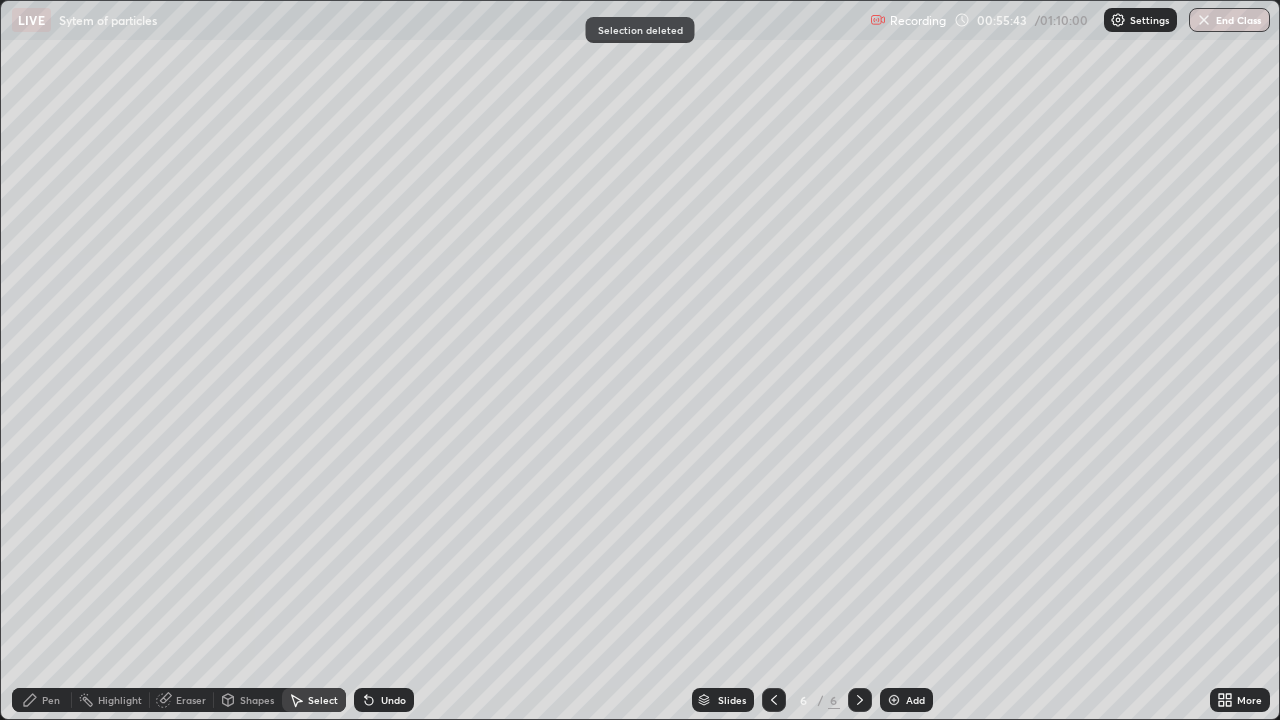 click on "Pen" at bounding box center (51, 700) 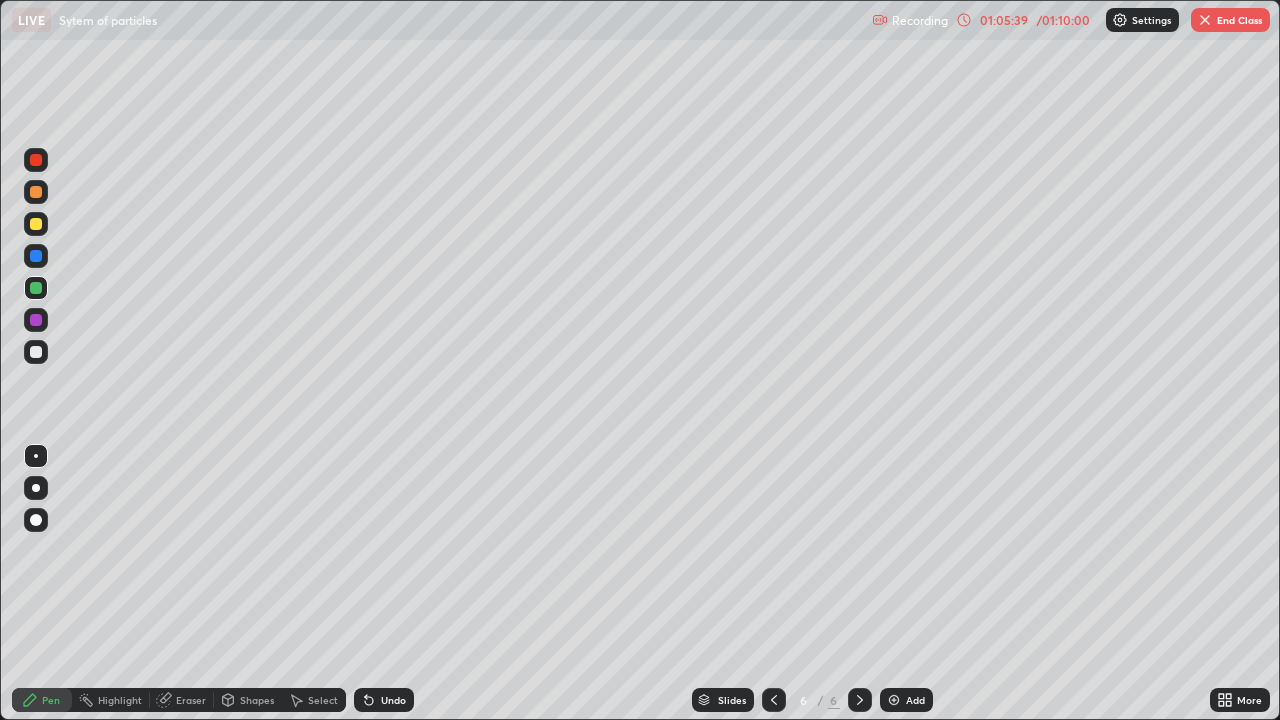 click 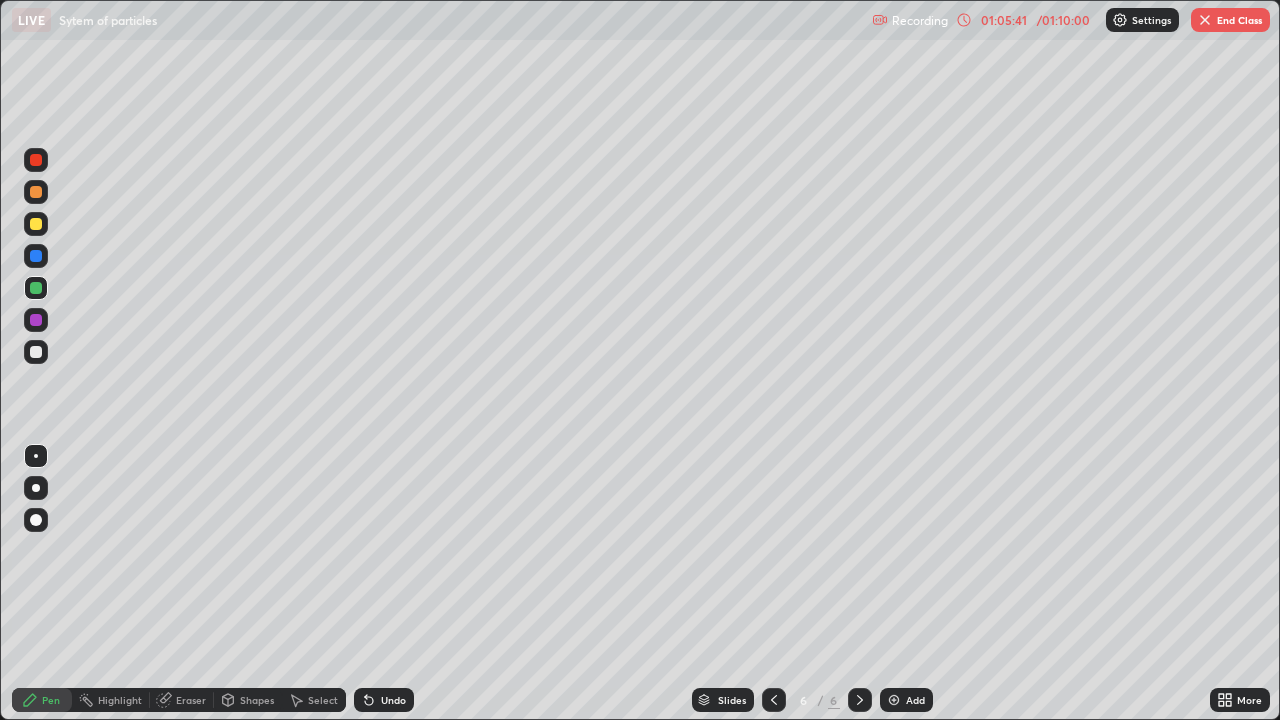 click at bounding box center [894, 700] 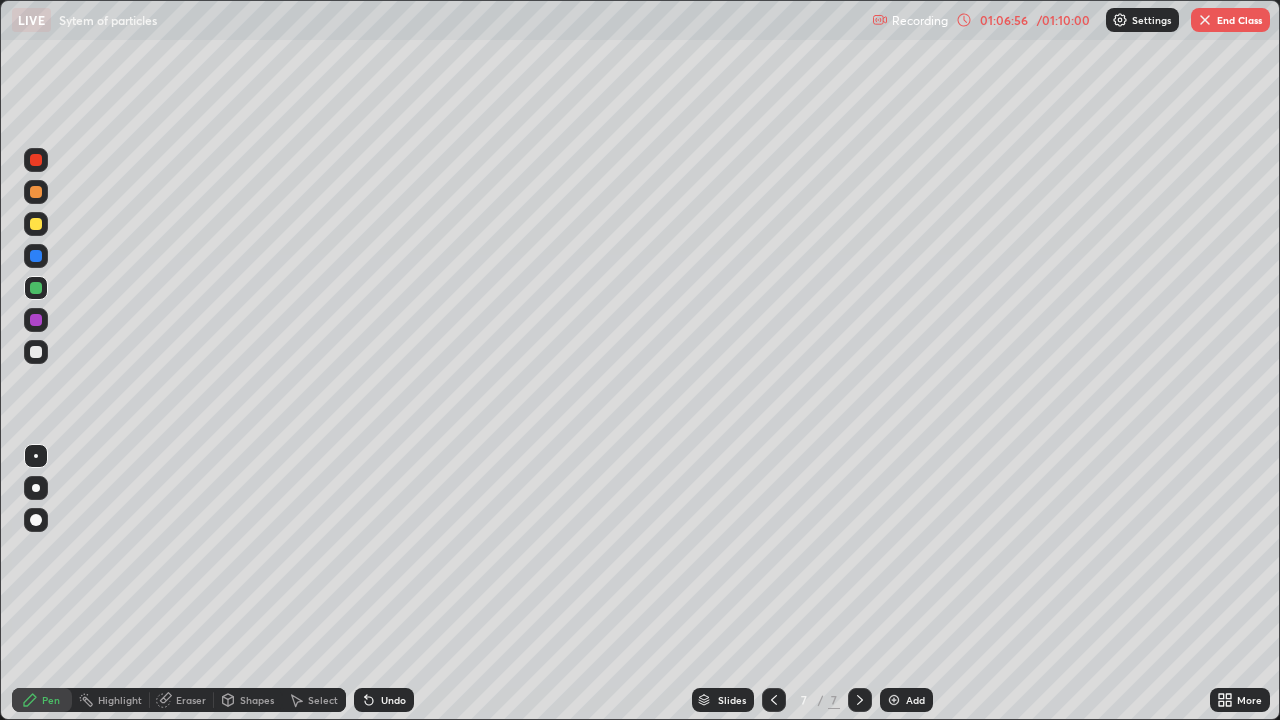 click on "Select" at bounding box center (323, 700) 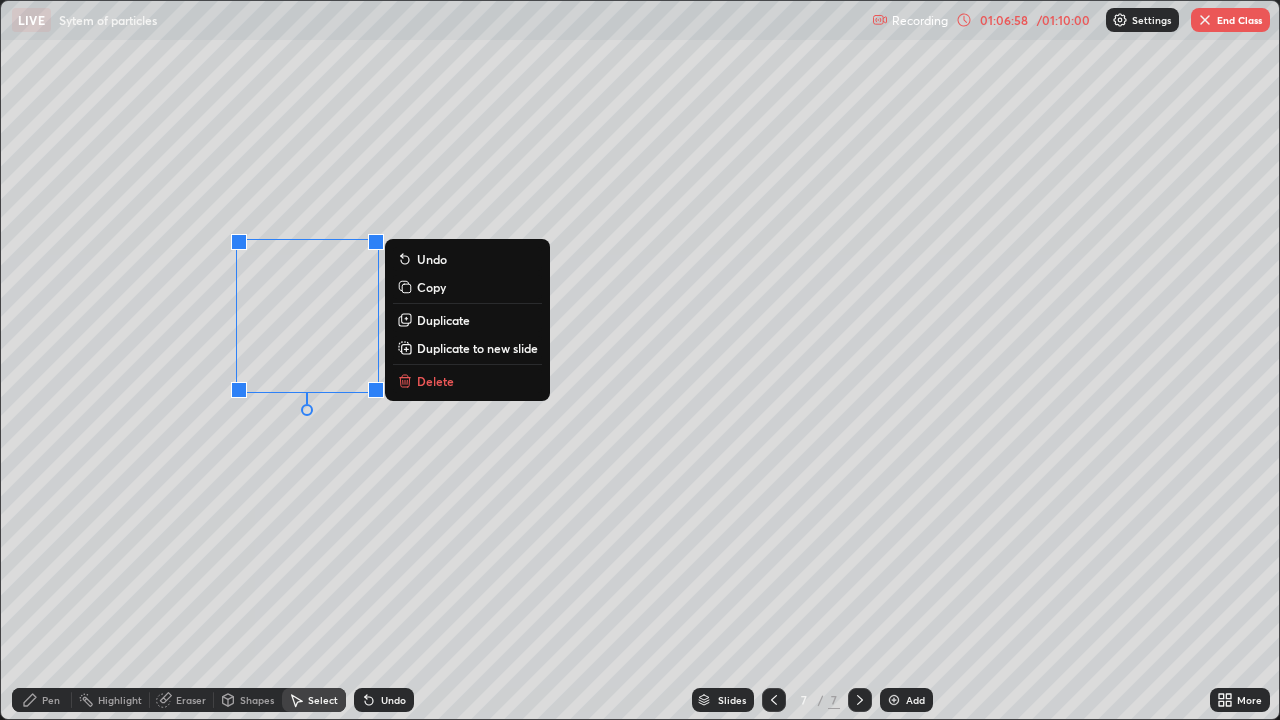 click on "Delete" at bounding box center (435, 381) 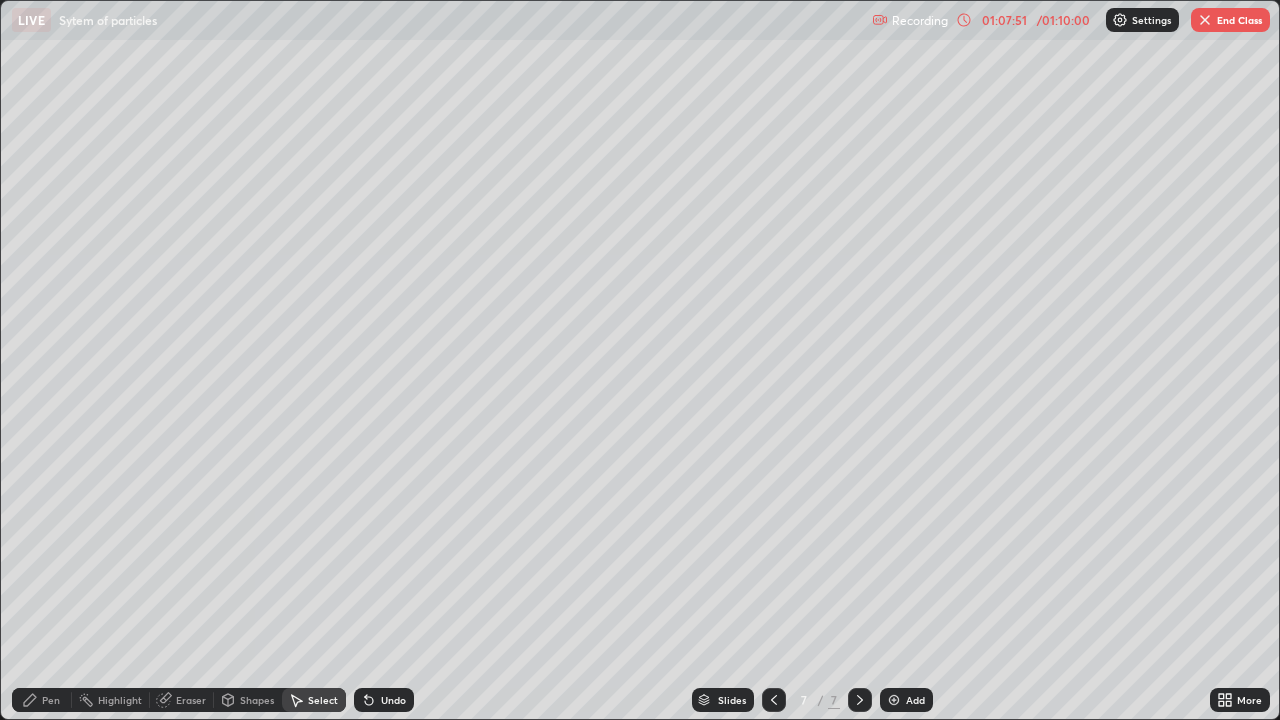 click 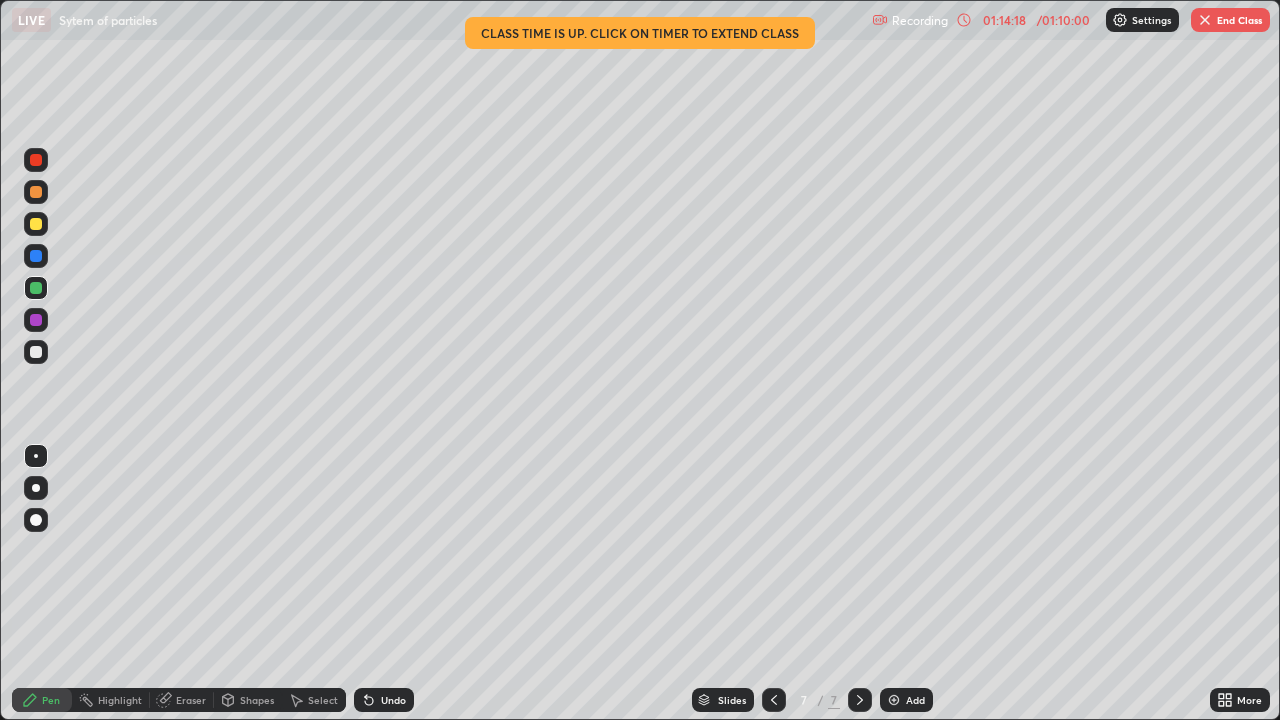 click on "End Class" at bounding box center [1230, 20] 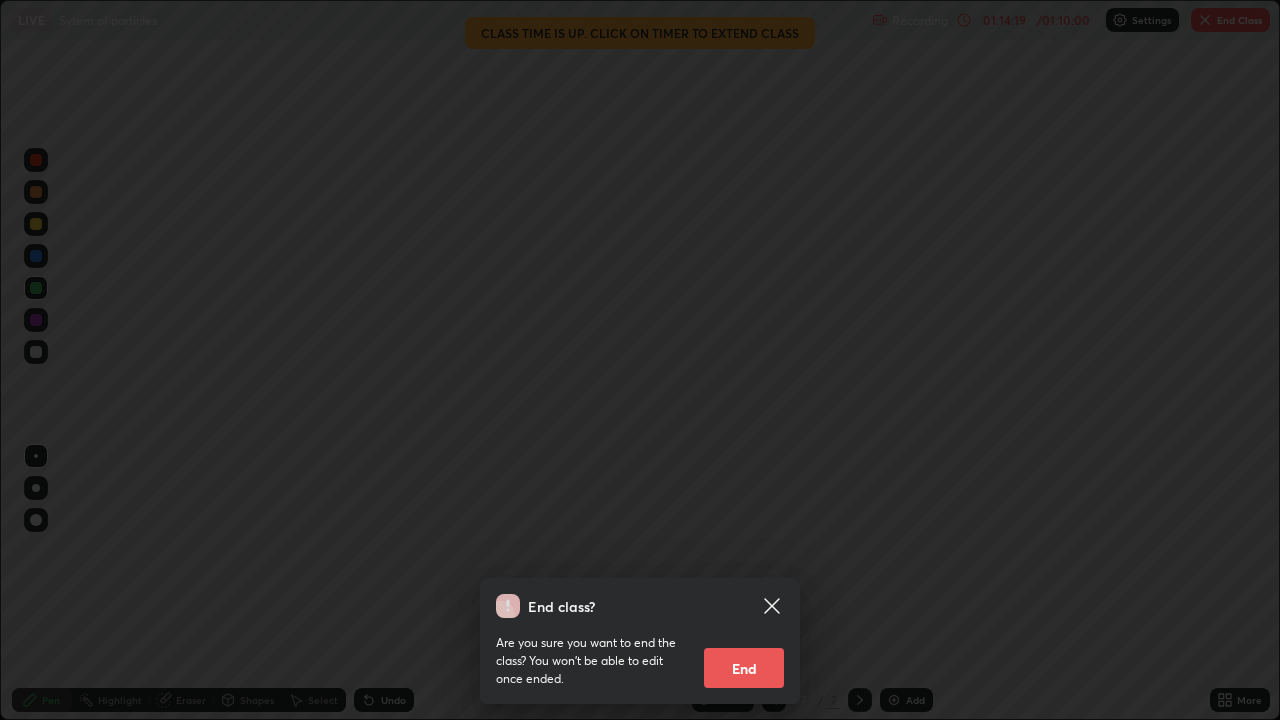 click on "End" at bounding box center (744, 668) 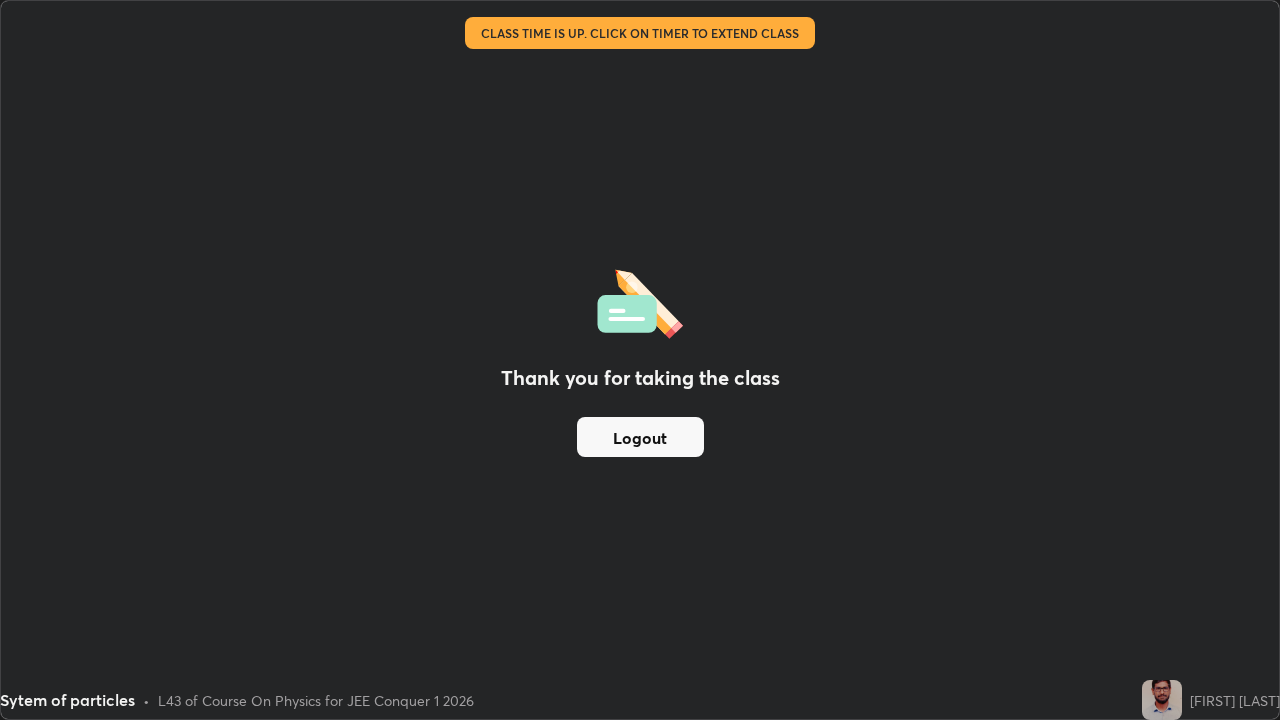 click on "Thank you for taking the class Logout" at bounding box center [640, 360] 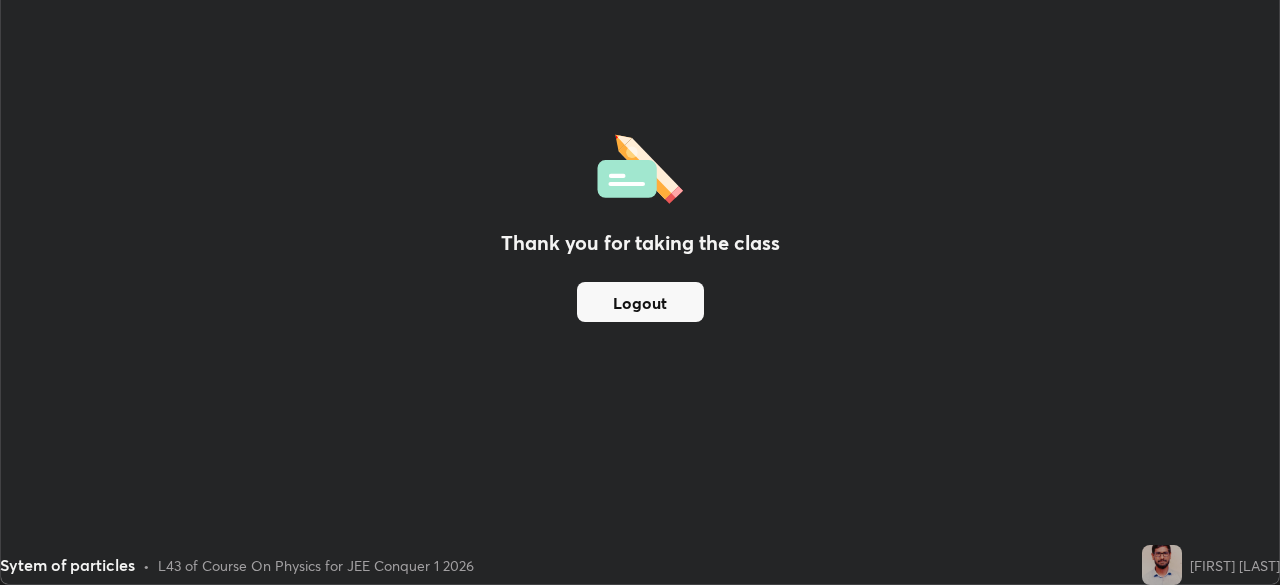 scroll, scrollTop: 585, scrollLeft: 1280, axis: both 